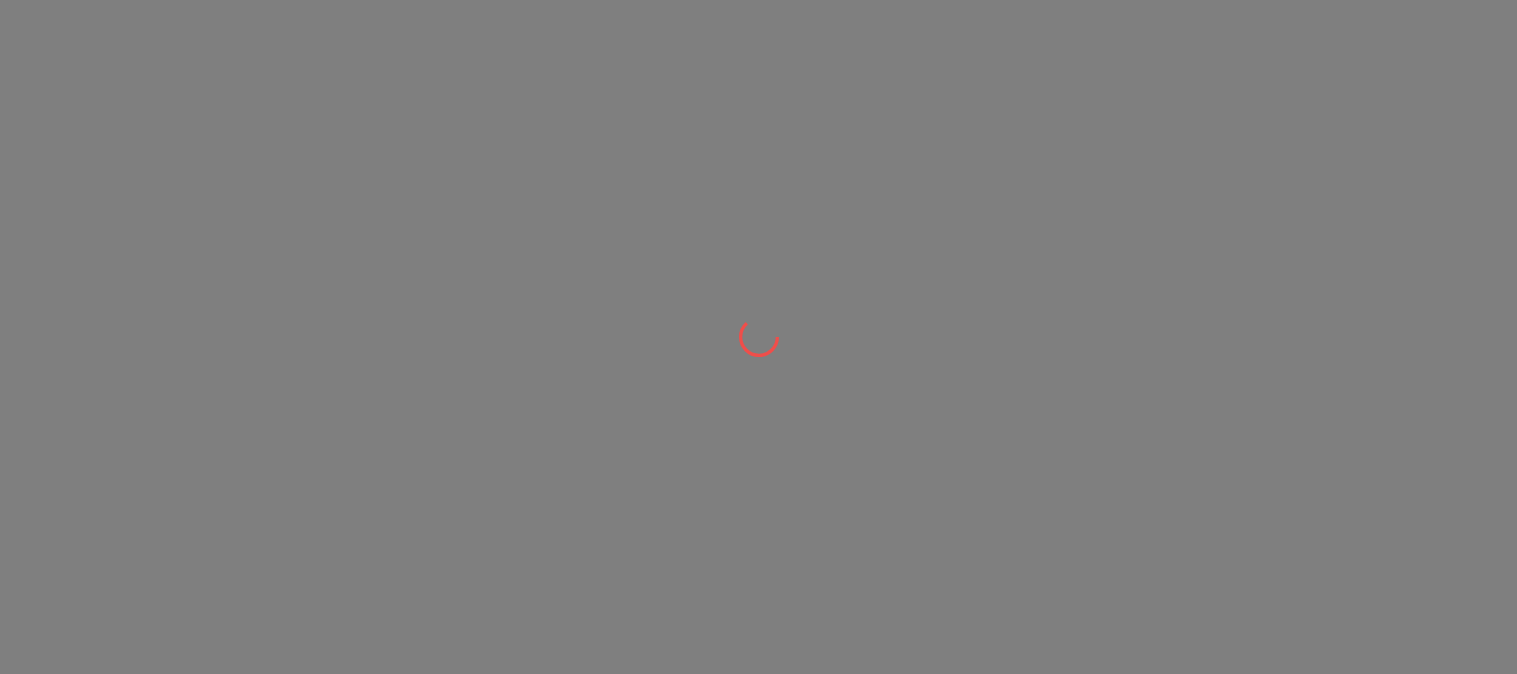 scroll, scrollTop: 0, scrollLeft: 0, axis: both 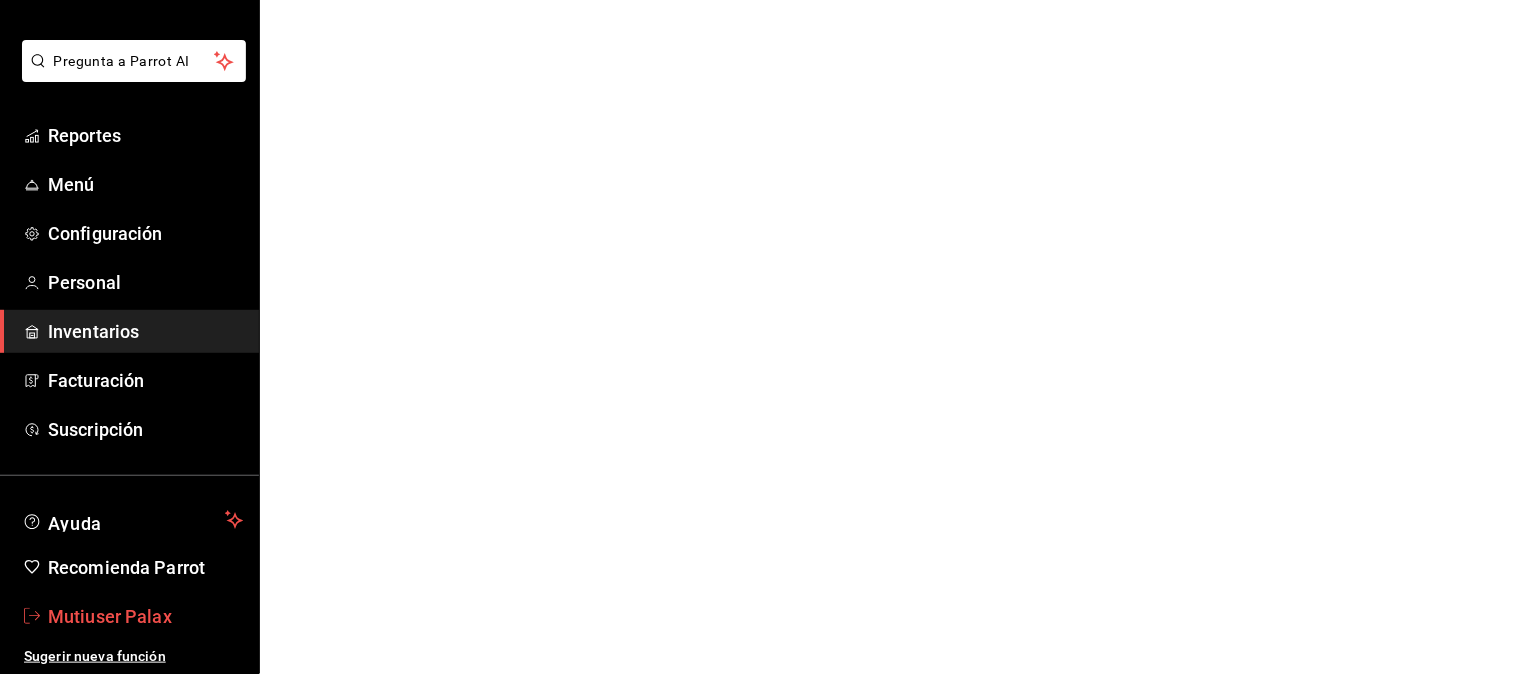 click on "Mutiuser Palax" at bounding box center [145, 616] 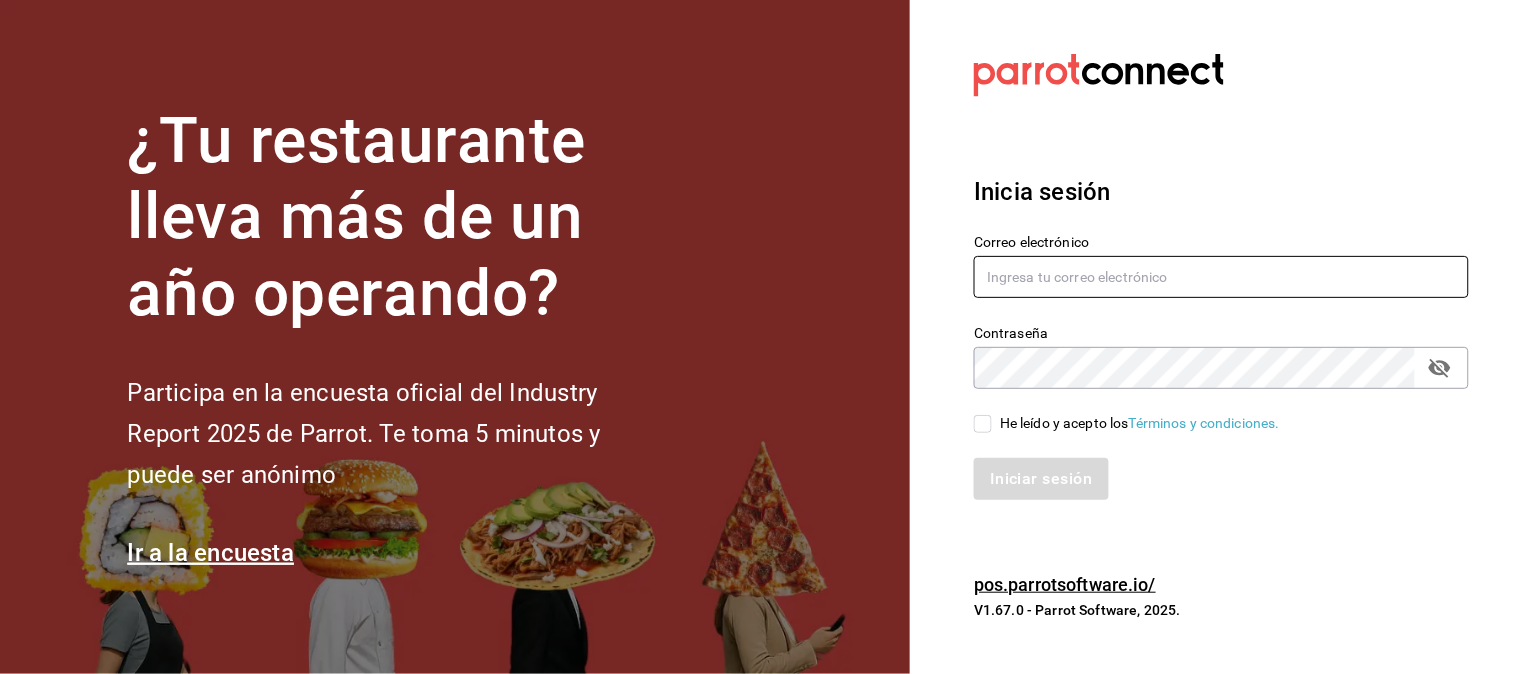 click at bounding box center (1221, 277) 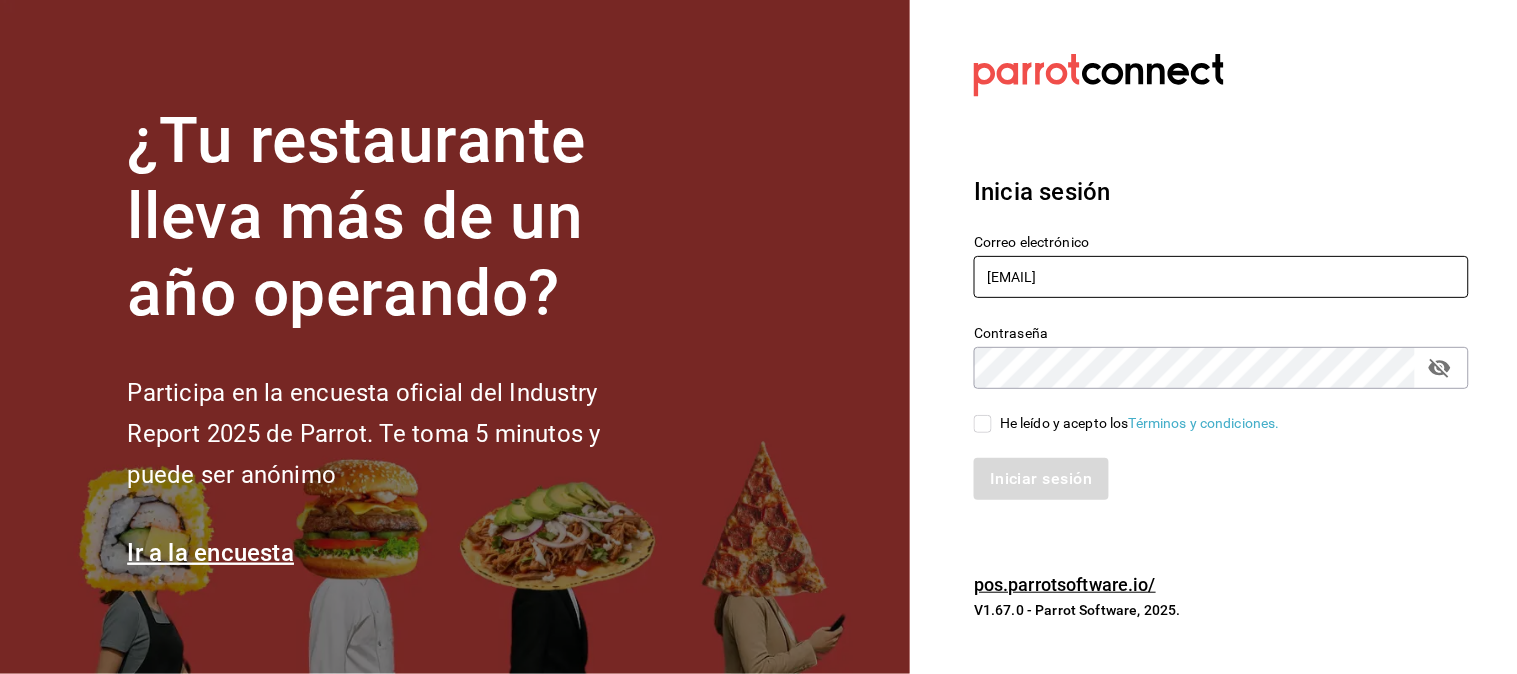 type on "jaqueline1656@gmail.com" 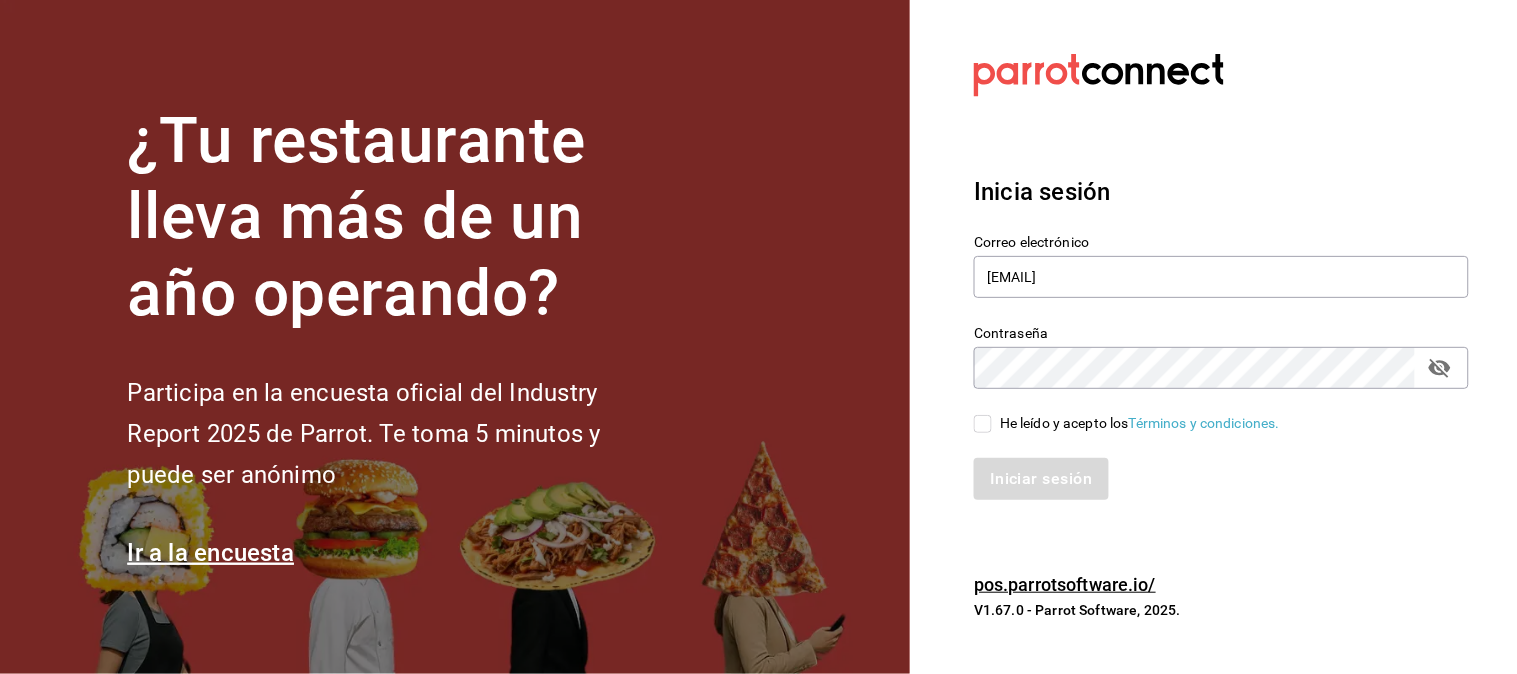 click 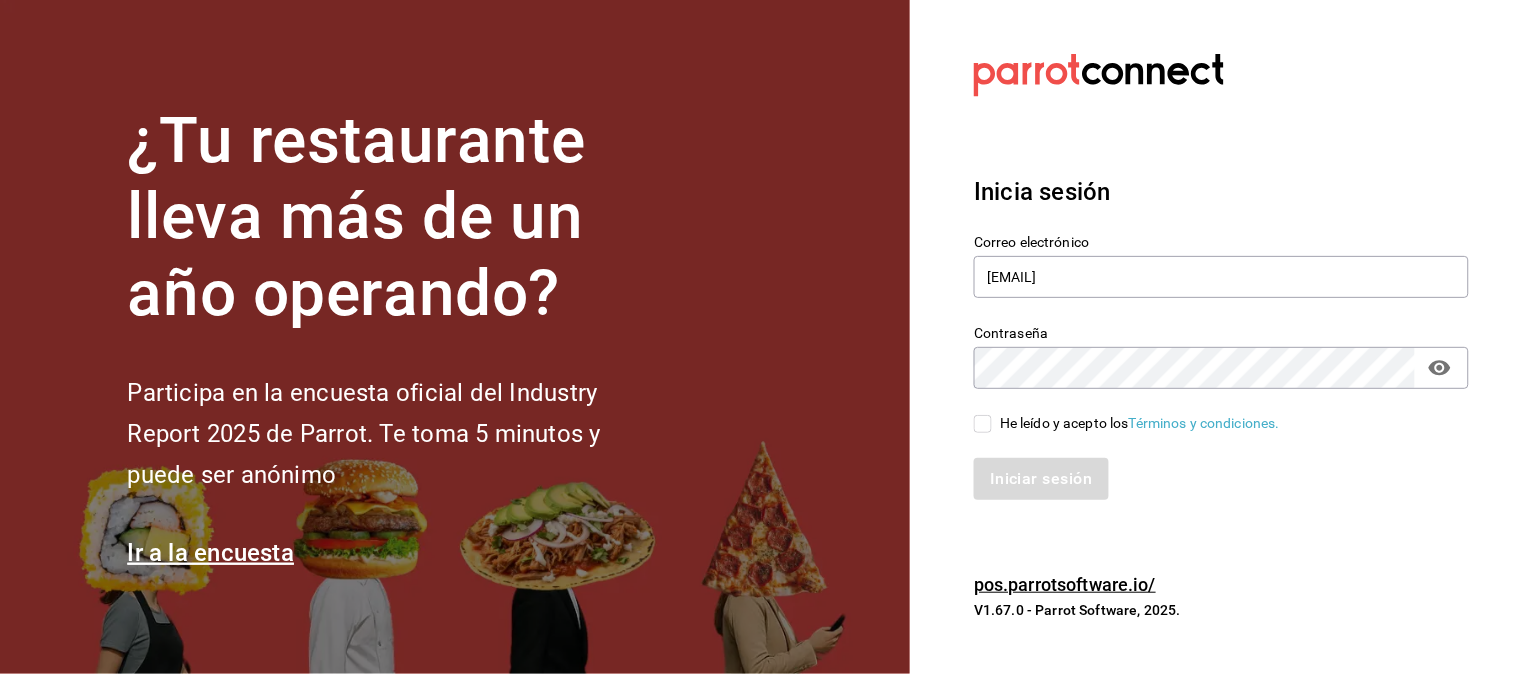 click on "He leído y acepto los  Términos y condiciones." at bounding box center [983, 424] 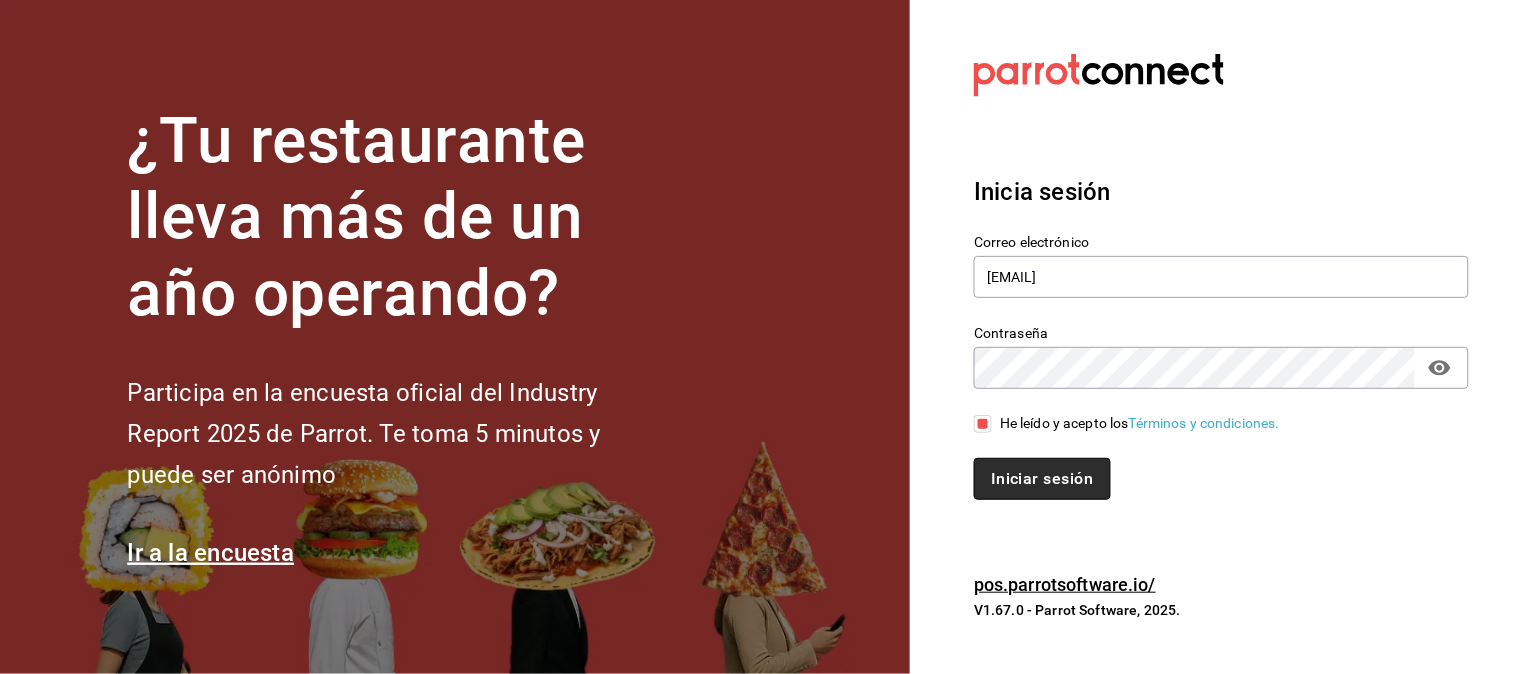 click on "Iniciar sesión" at bounding box center (1042, 479) 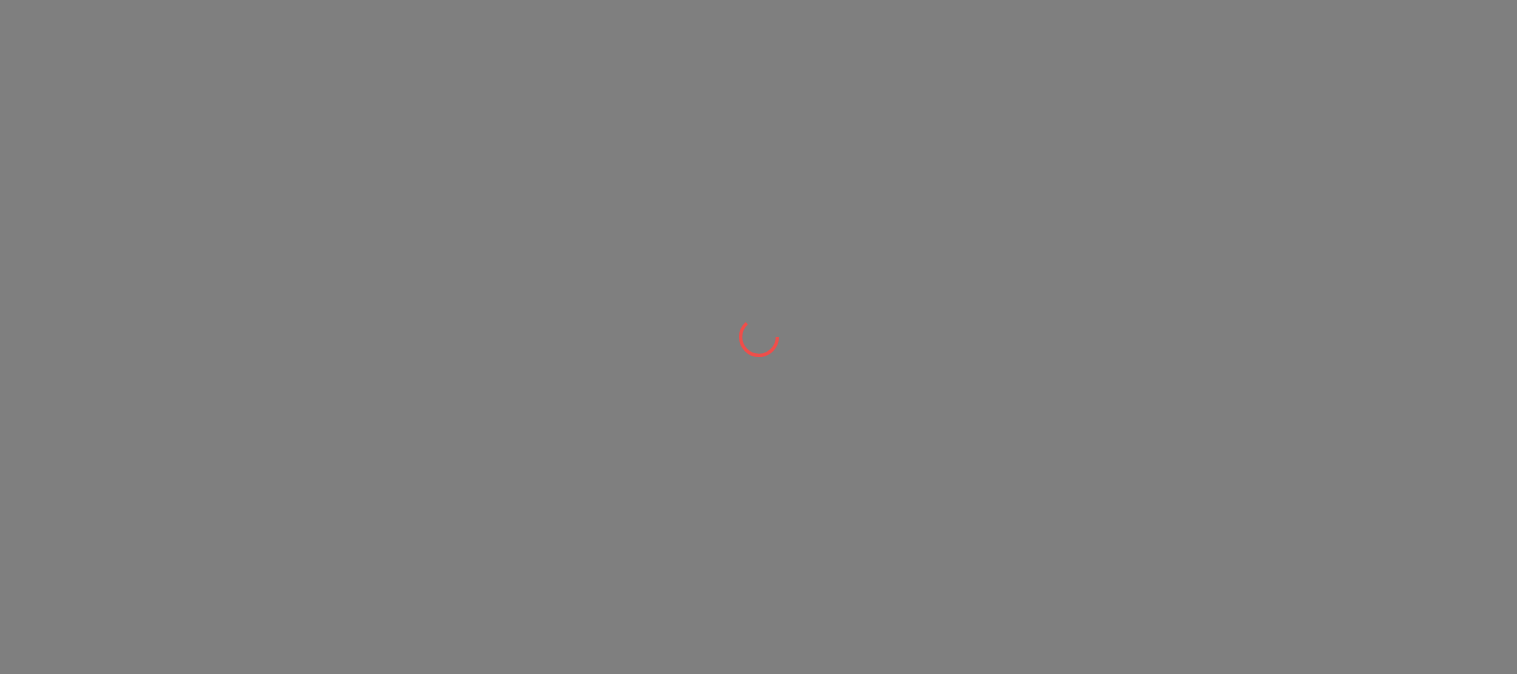 scroll, scrollTop: 0, scrollLeft: 0, axis: both 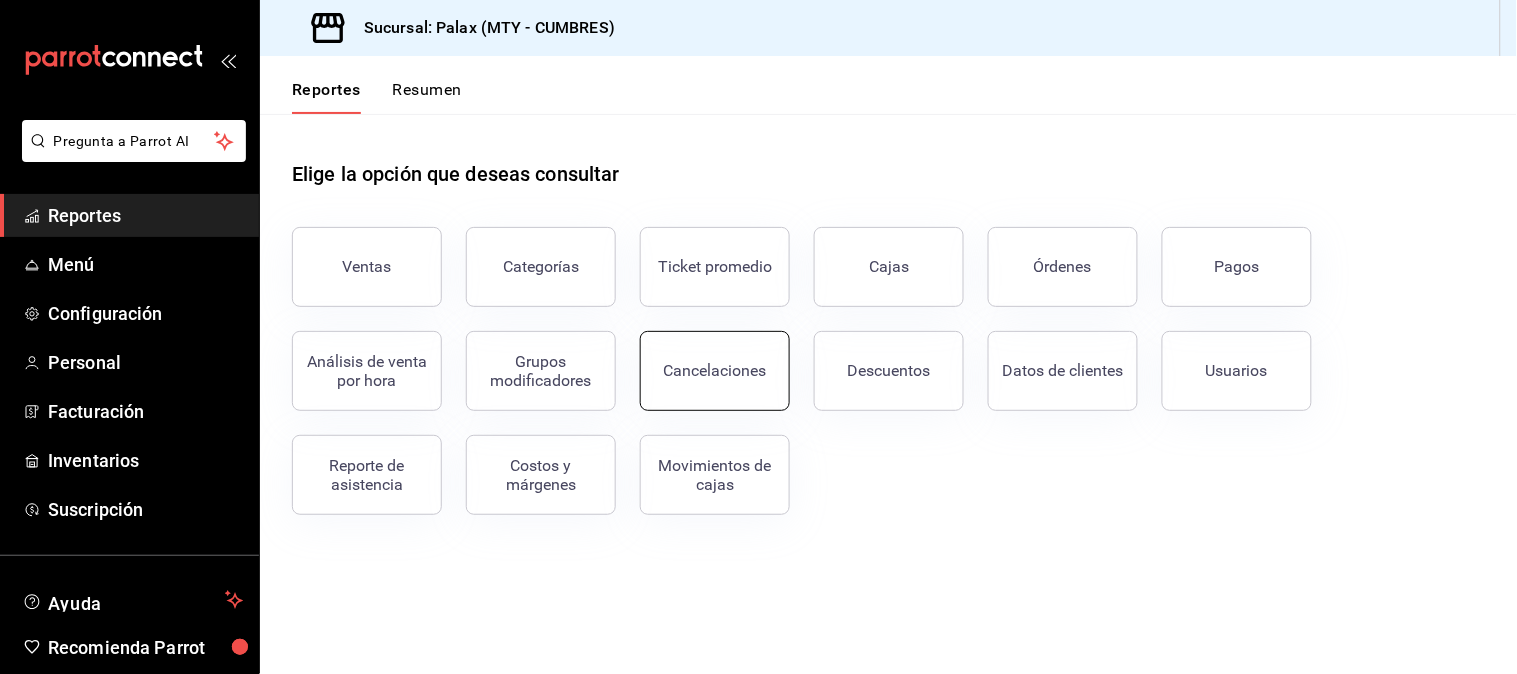 click on "Cancelaciones" at bounding box center [715, 370] 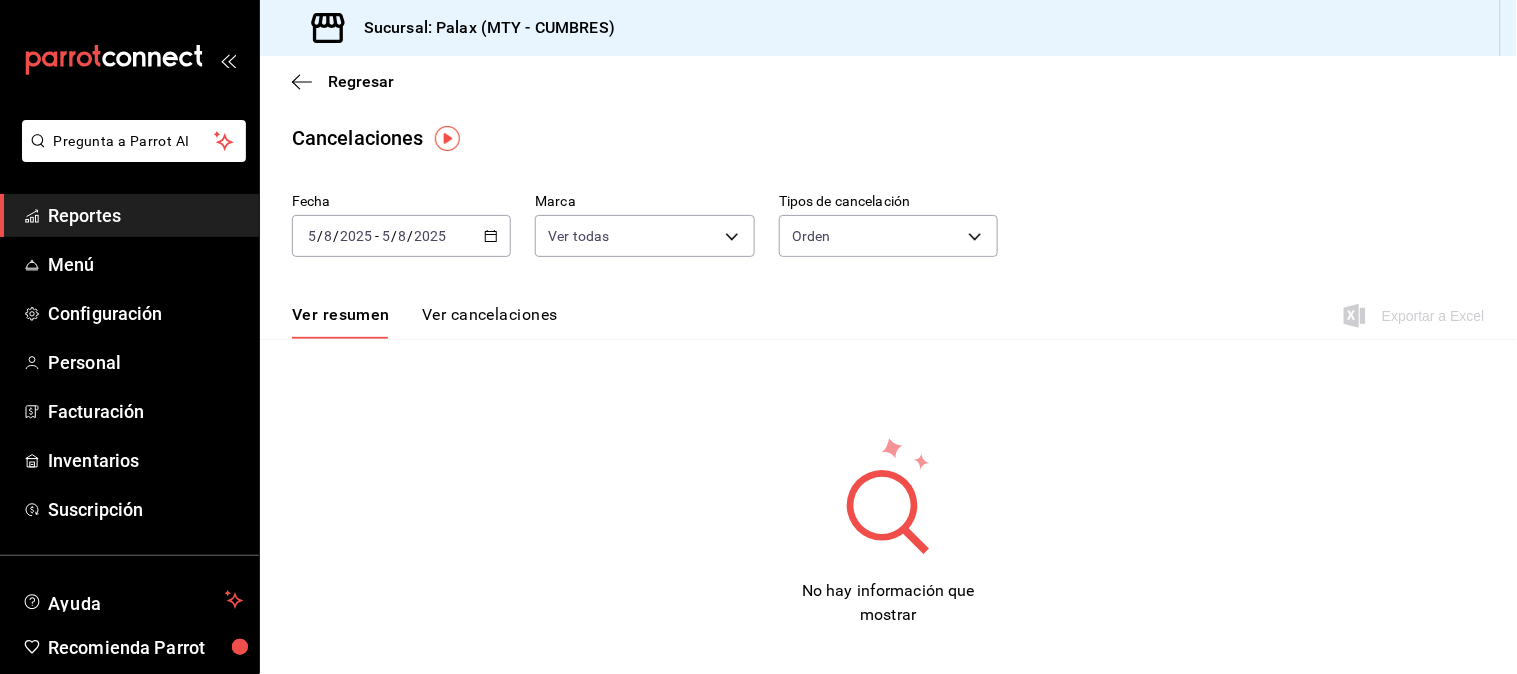 click on "2025-08-05 5 / 8 / 2025 - 2025-08-05 5 / 8 / 2025" at bounding box center [401, 236] 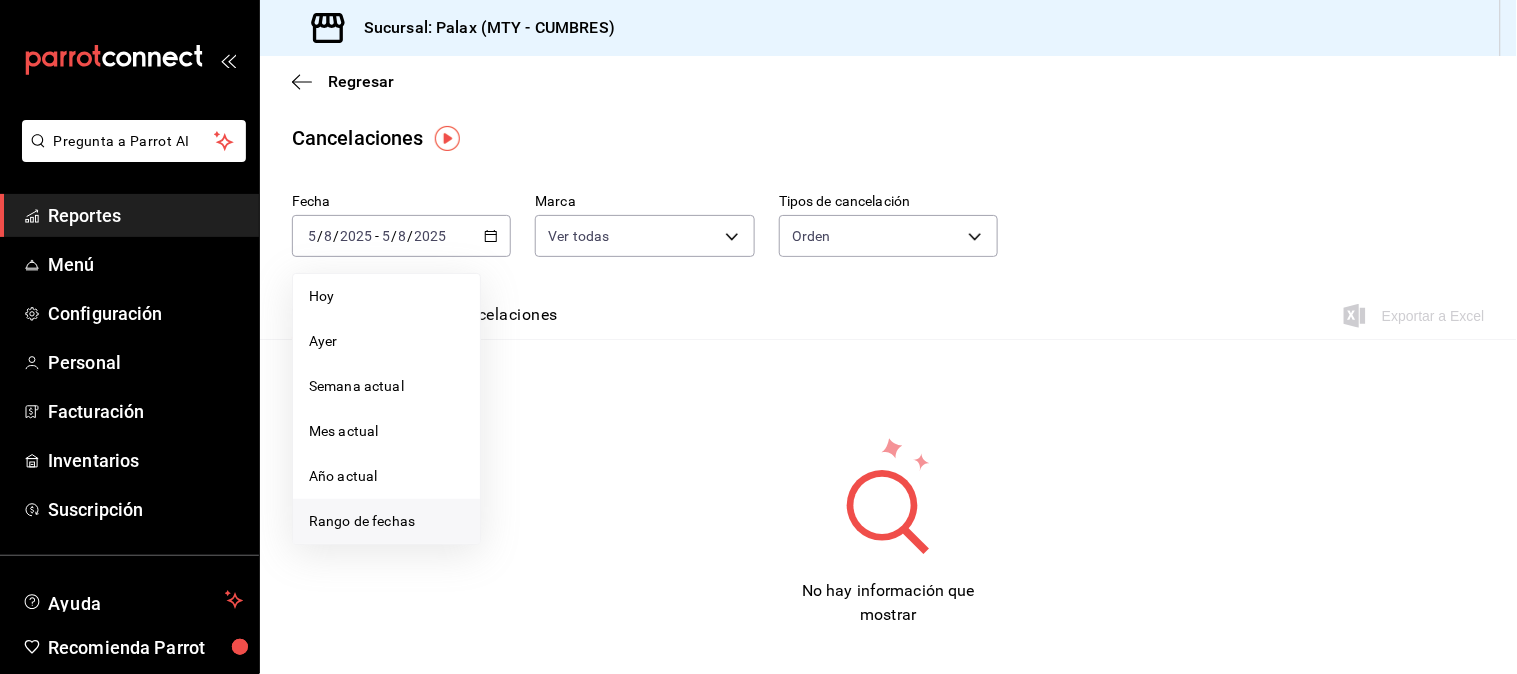click on "Rango de fechas" at bounding box center [386, 521] 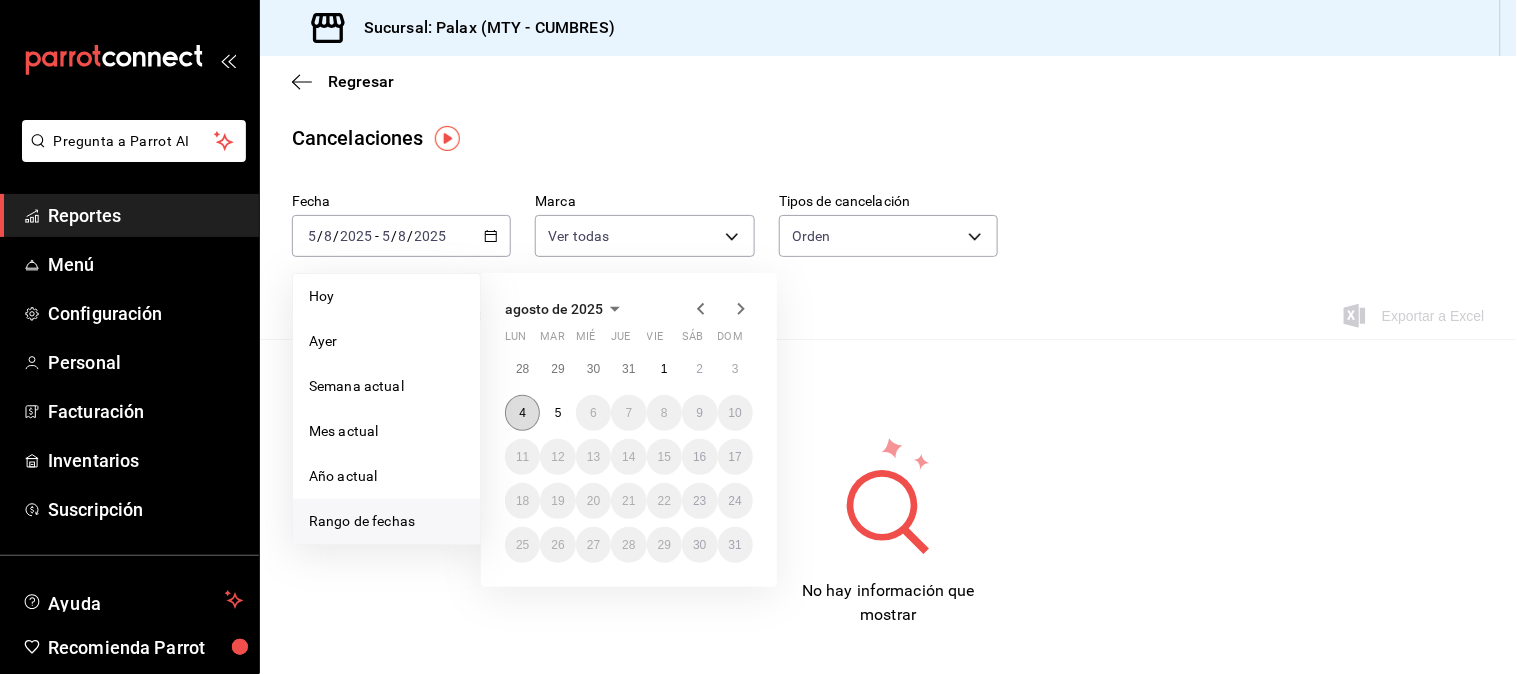 click on "4" at bounding box center (522, 413) 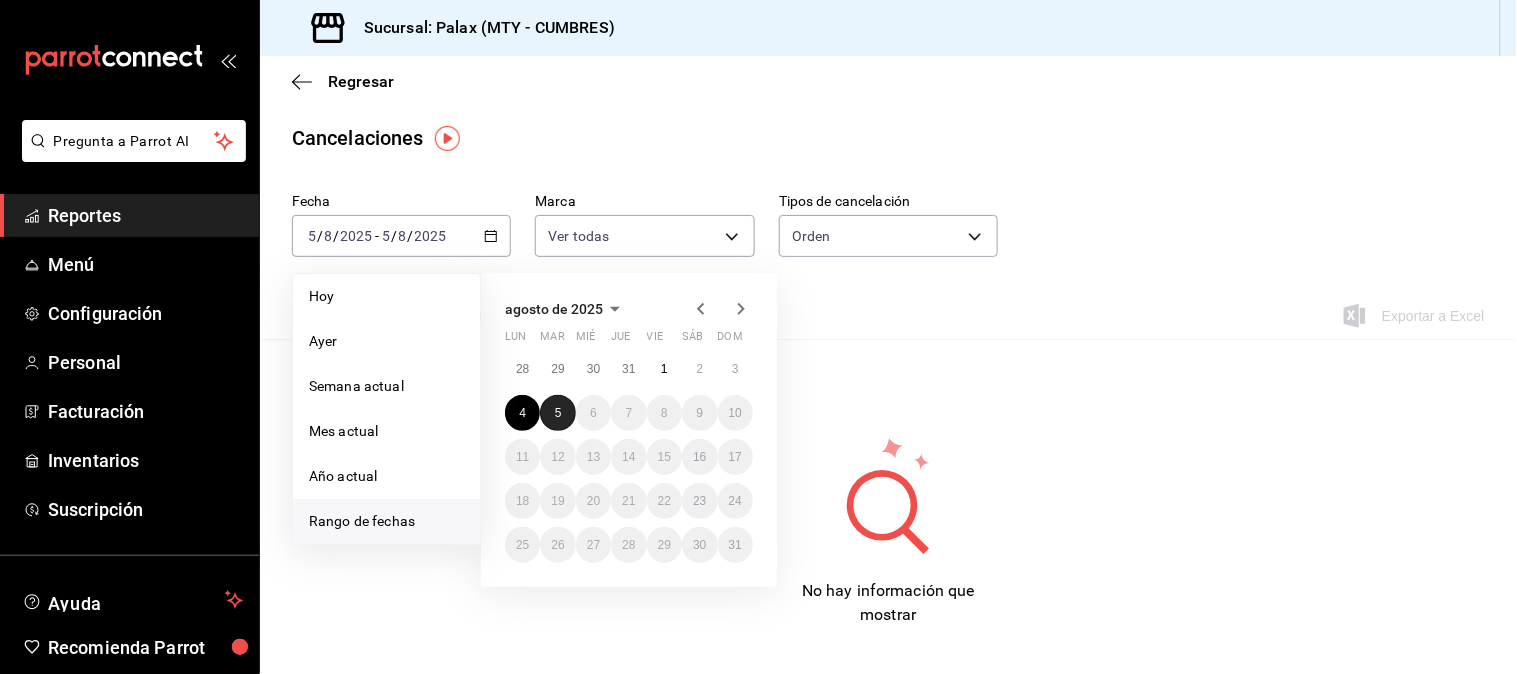 click on "5" at bounding box center (558, 413) 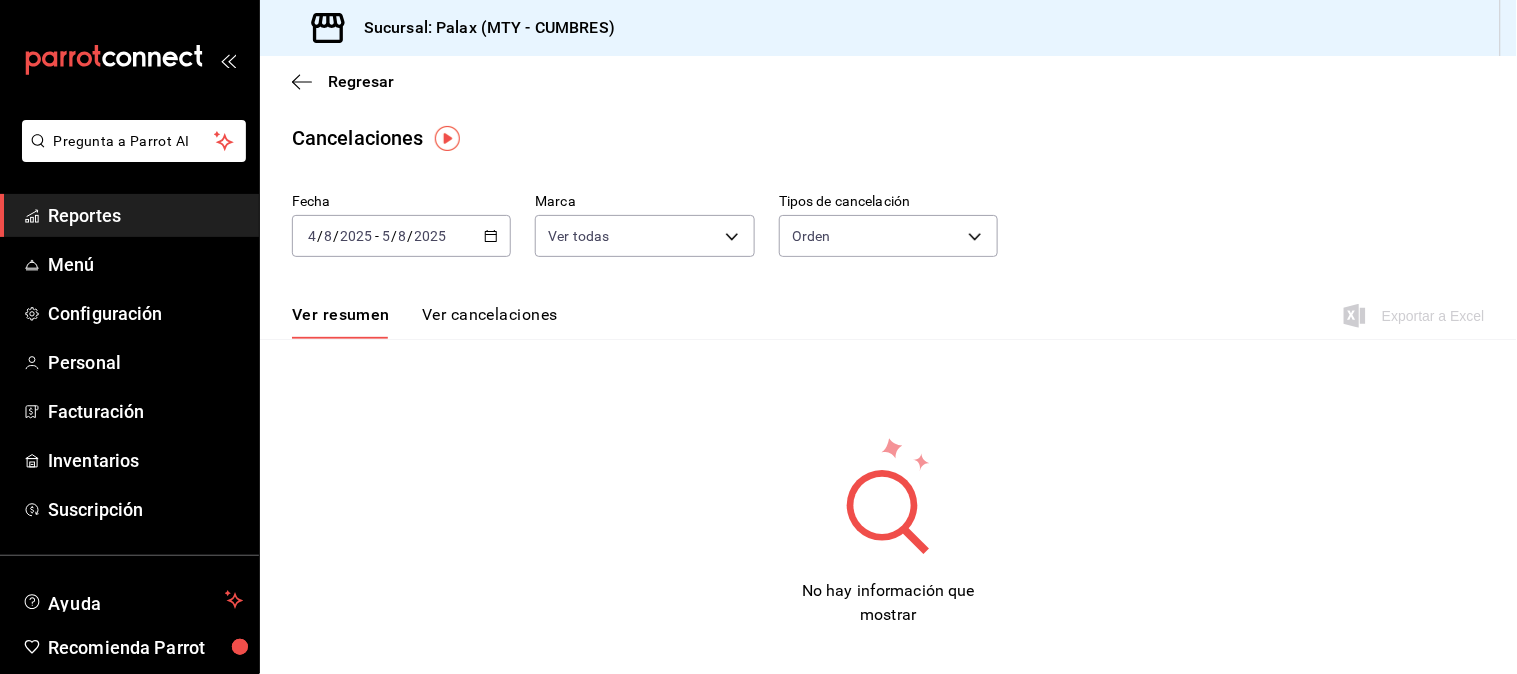 click on "No hay información que mostrar" at bounding box center [888, 531] 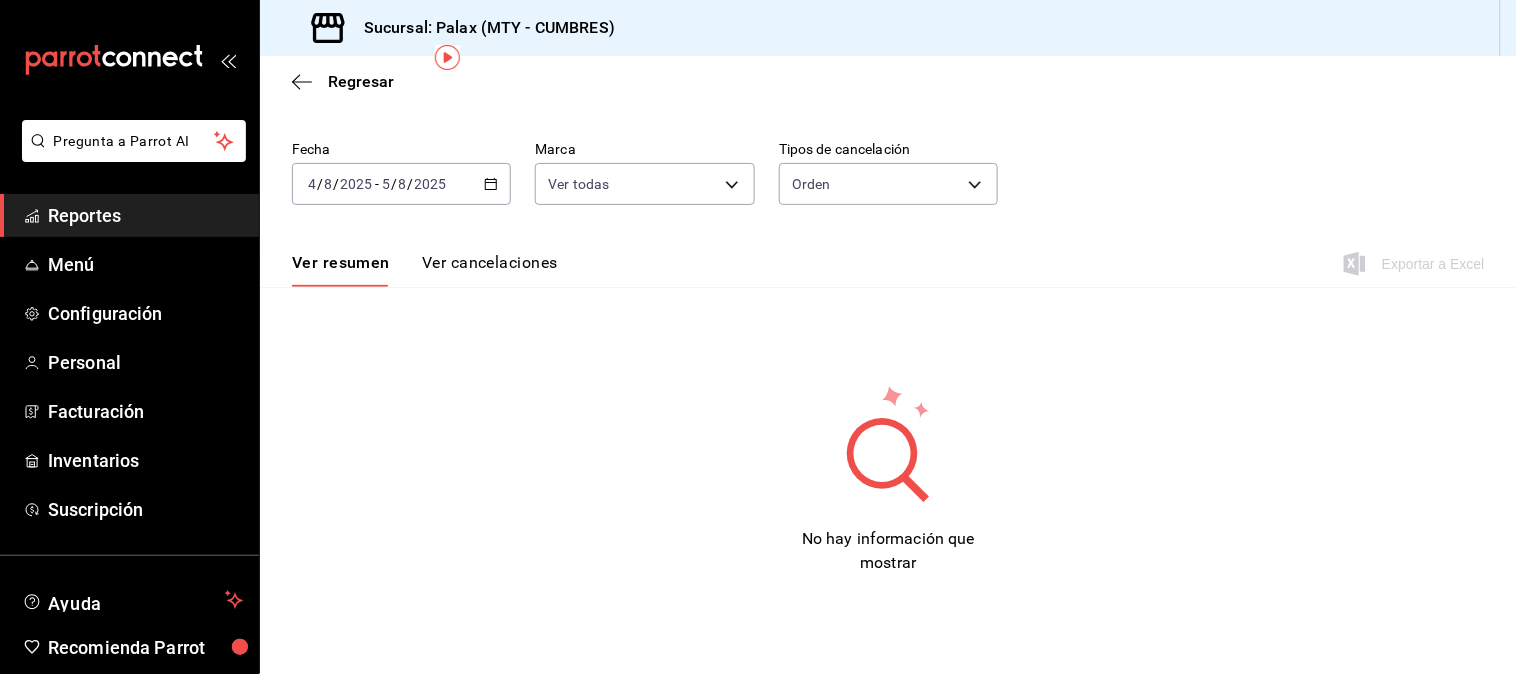 scroll, scrollTop: 81, scrollLeft: 0, axis: vertical 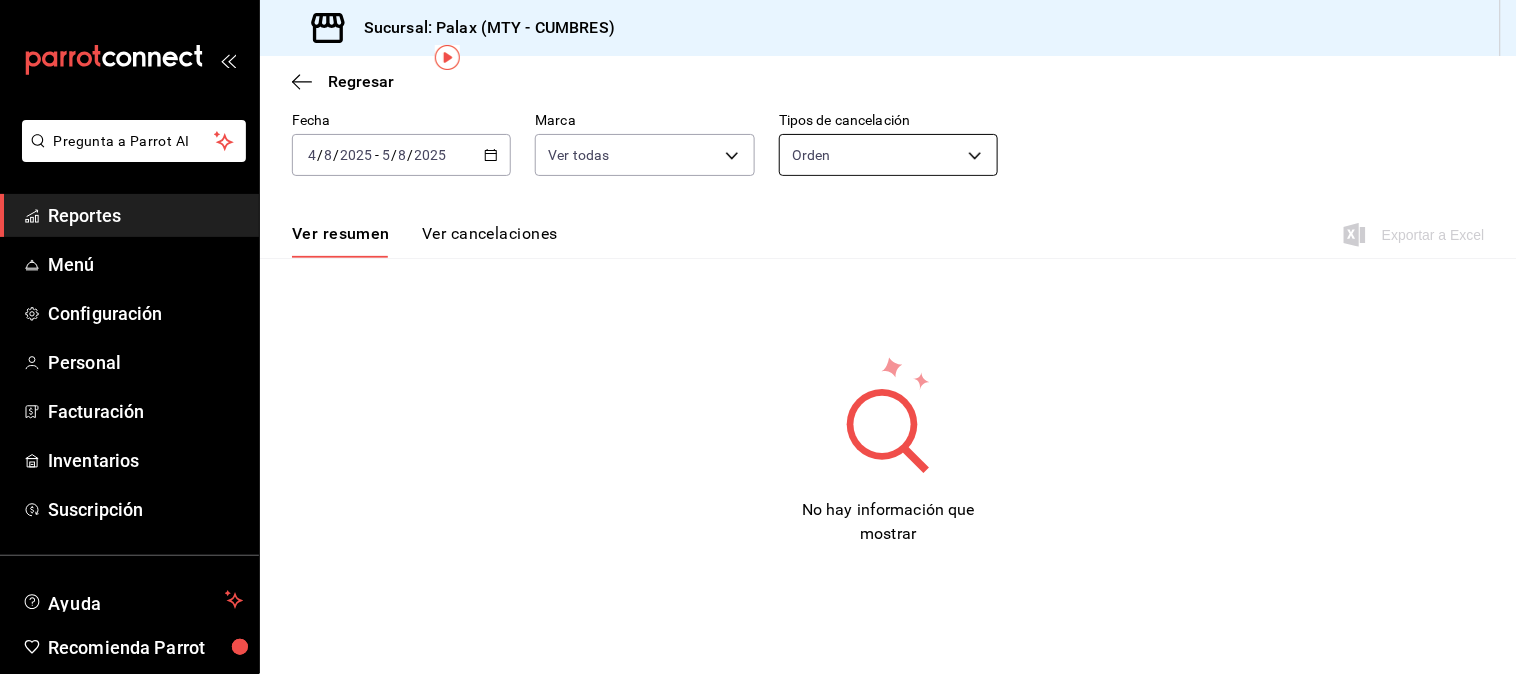 click on "Pregunta a Parrot AI Reportes   Menú   Configuración   Personal   Facturación   Inventarios   Suscripción   Ayuda Recomienda Parrot   Jaqueline N   Sugerir nueva función   Sucursal: Palax (MTY - CUMBRES) Regresar Cancelaciones Fecha 2025-08-04 4 / 8 / 2025 - 2025-08-05 5 / 8 / 2025 Marca Ver todas [object Object] Tipos de cancelación Orden ORDER Ver resumen Ver cancelaciones Exportar a Excel No hay información que mostrar Pregunta a Parrot AI Reportes   Menú   Configuración   Personal   Facturación   Inventarios   Suscripción   Ayuda Recomienda Parrot   Jaqueline N   Sugerir nueva función   GANA 1 MES GRATIS EN TU SUSCRIPCIÓN AQUÍ ¿Recuerdas cómo empezó tu restaurante?
Hoy puedes ayudar a un colega a tener el mismo cambio que tú viviste.
Recomienda Parrot directamente desde tu Portal Administrador.
Es fácil y rápido.
🎁 Por cada restaurante que se una, ganas 1 mes gratis. Ver video tutorial Ir a video Visitar centro de ayuda (81) 2046 6363 soporte@parrotsoftware.io (81) 2046 6363" at bounding box center [758, 337] 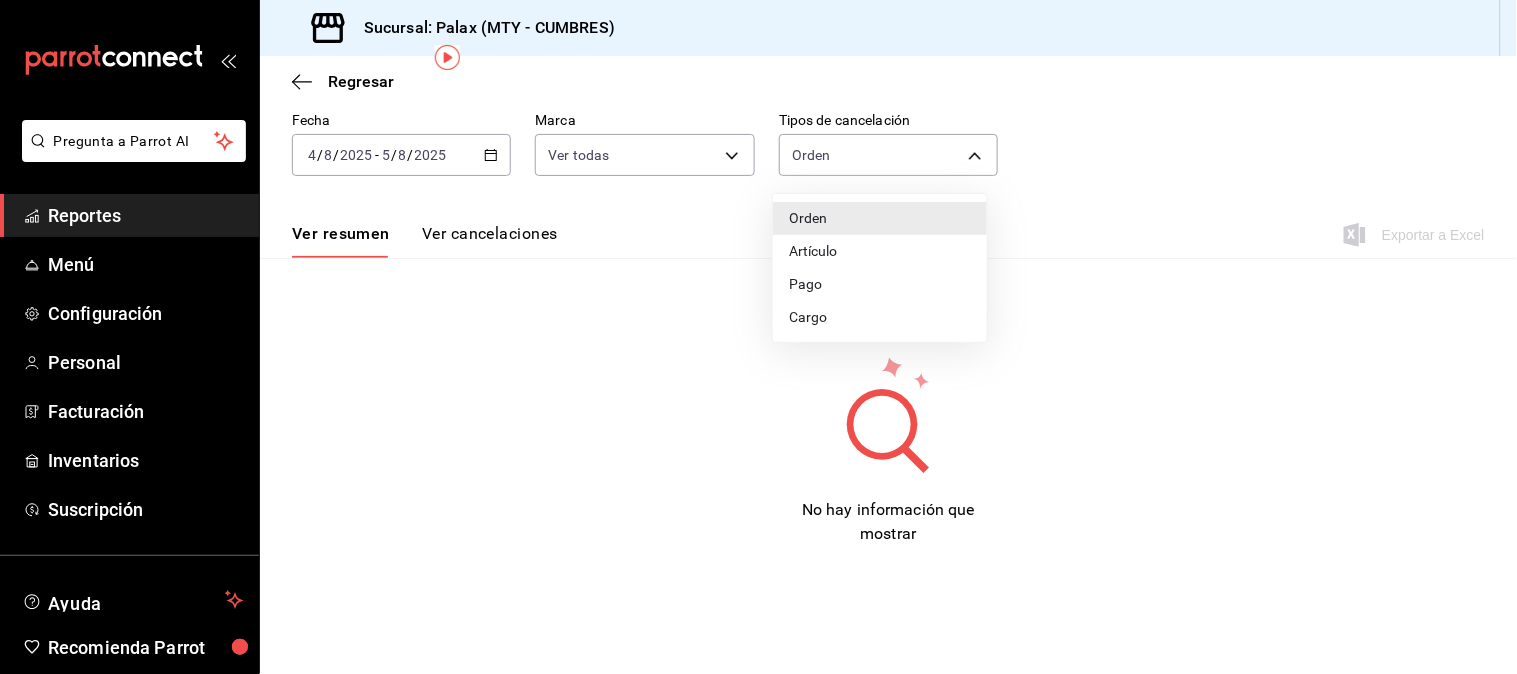 click on "Pago" at bounding box center [880, 284] 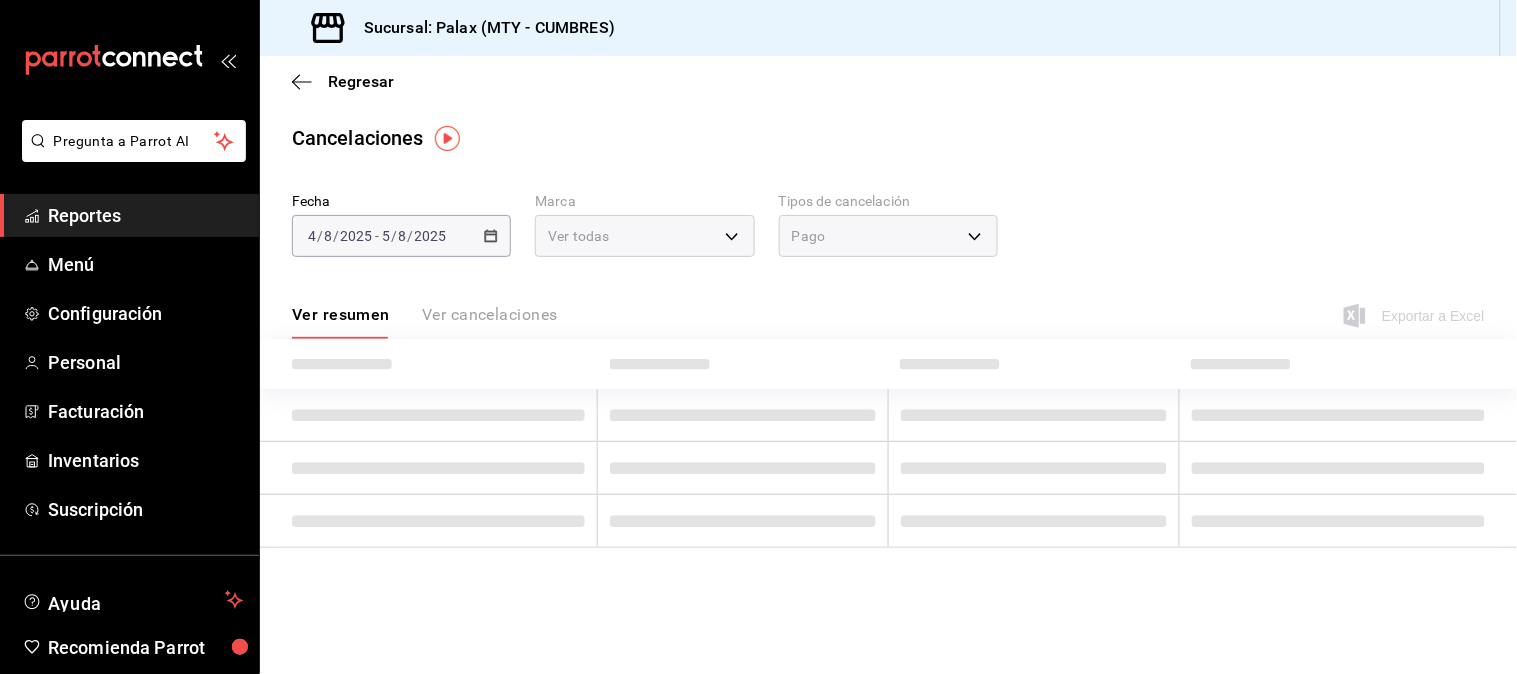 scroll, scrollTop: 0, scrollLeft: 0, axis: both 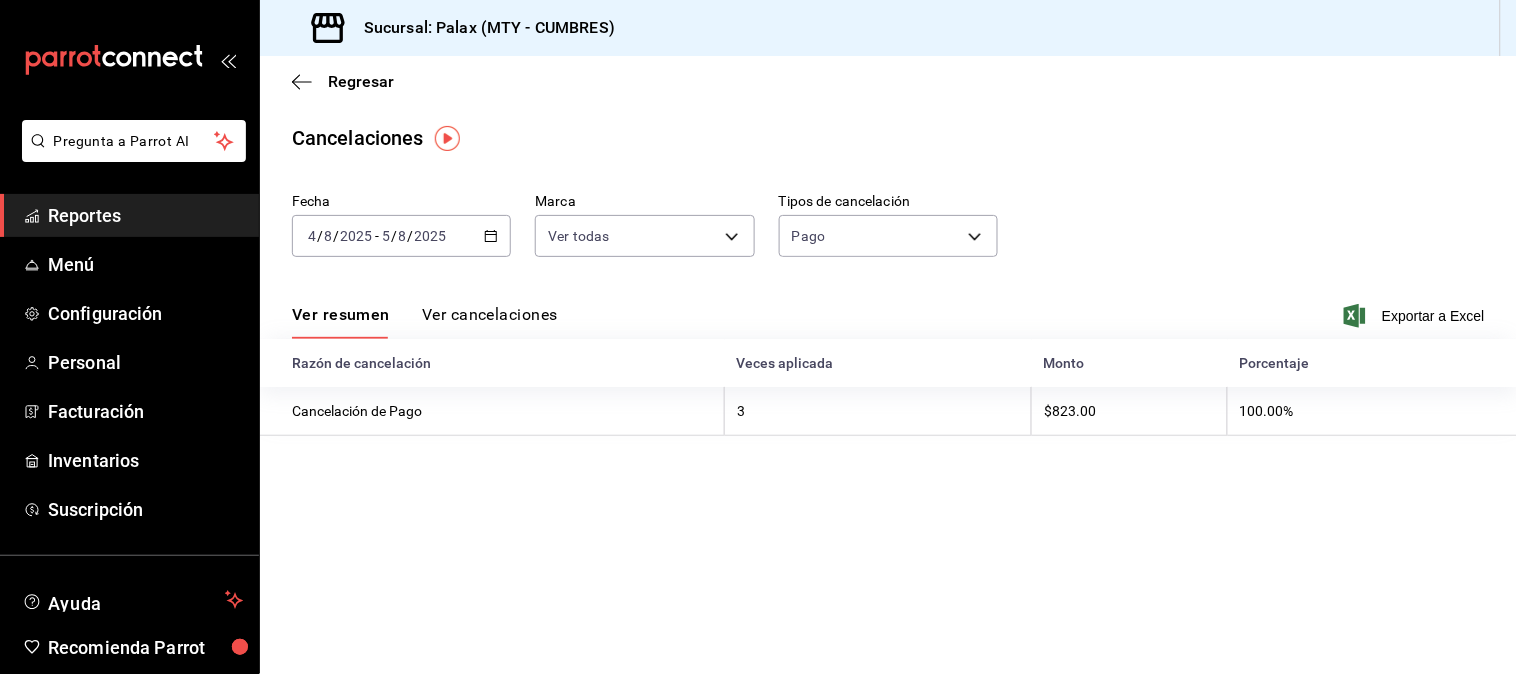 click on "Ver cancelaciones" at bounding box center [490, 322] 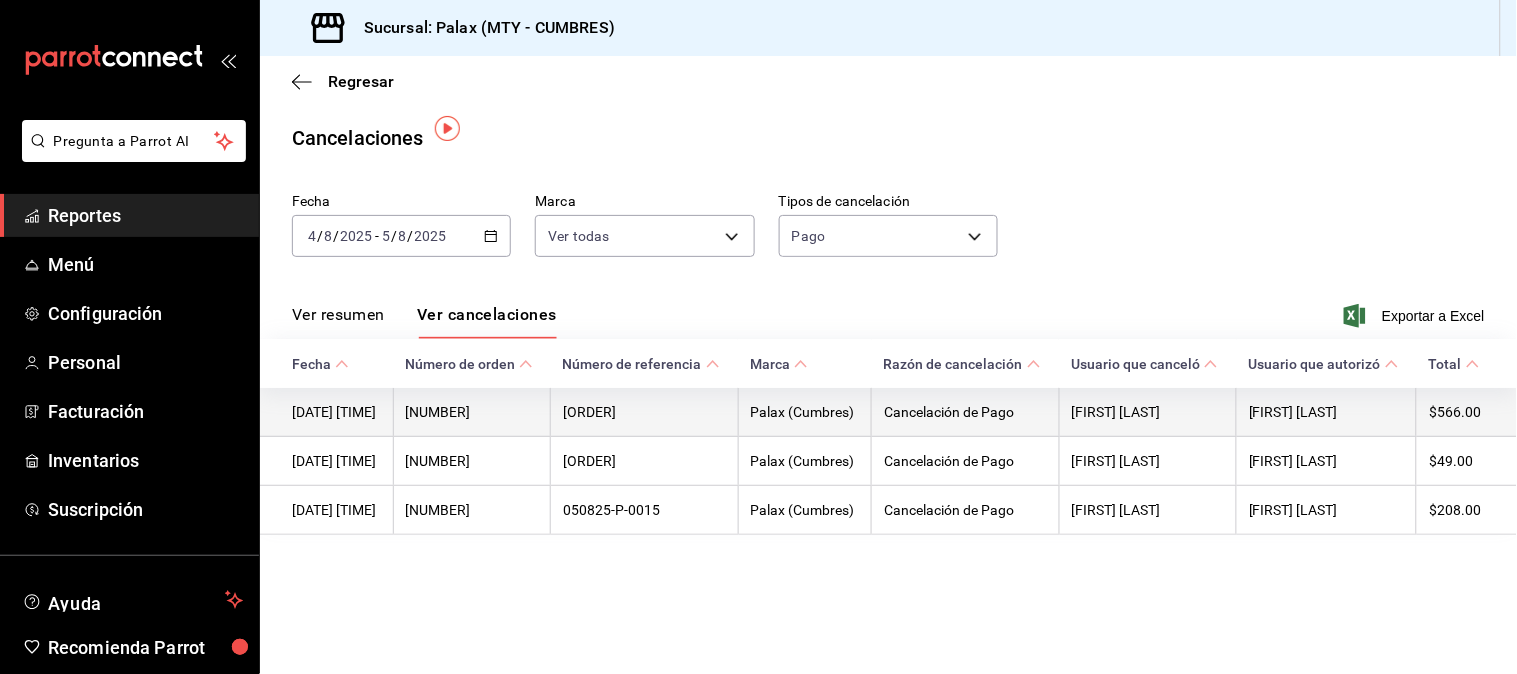 scroll, scrollTop: 10, scrollLeft: 0, axis: vertical 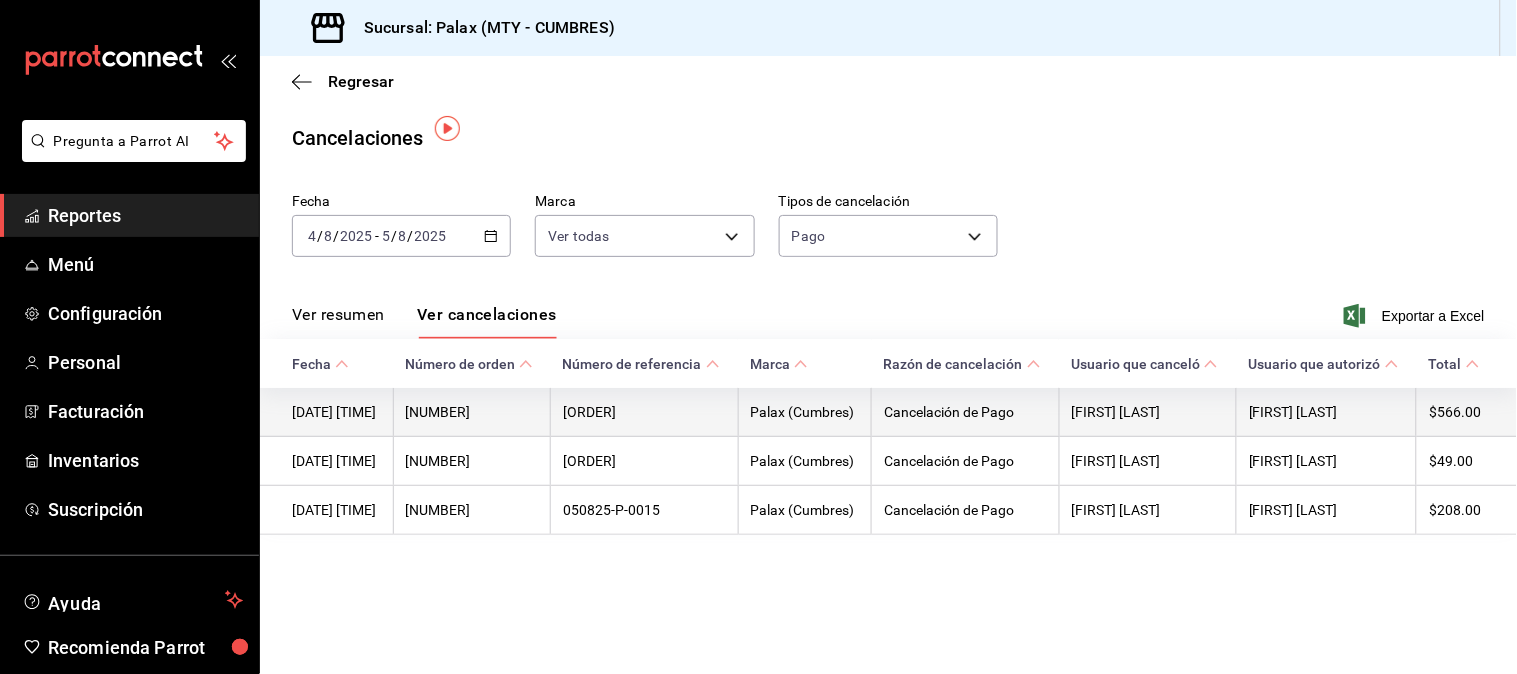 click on "[ID]" at bounding box center [645, 412] 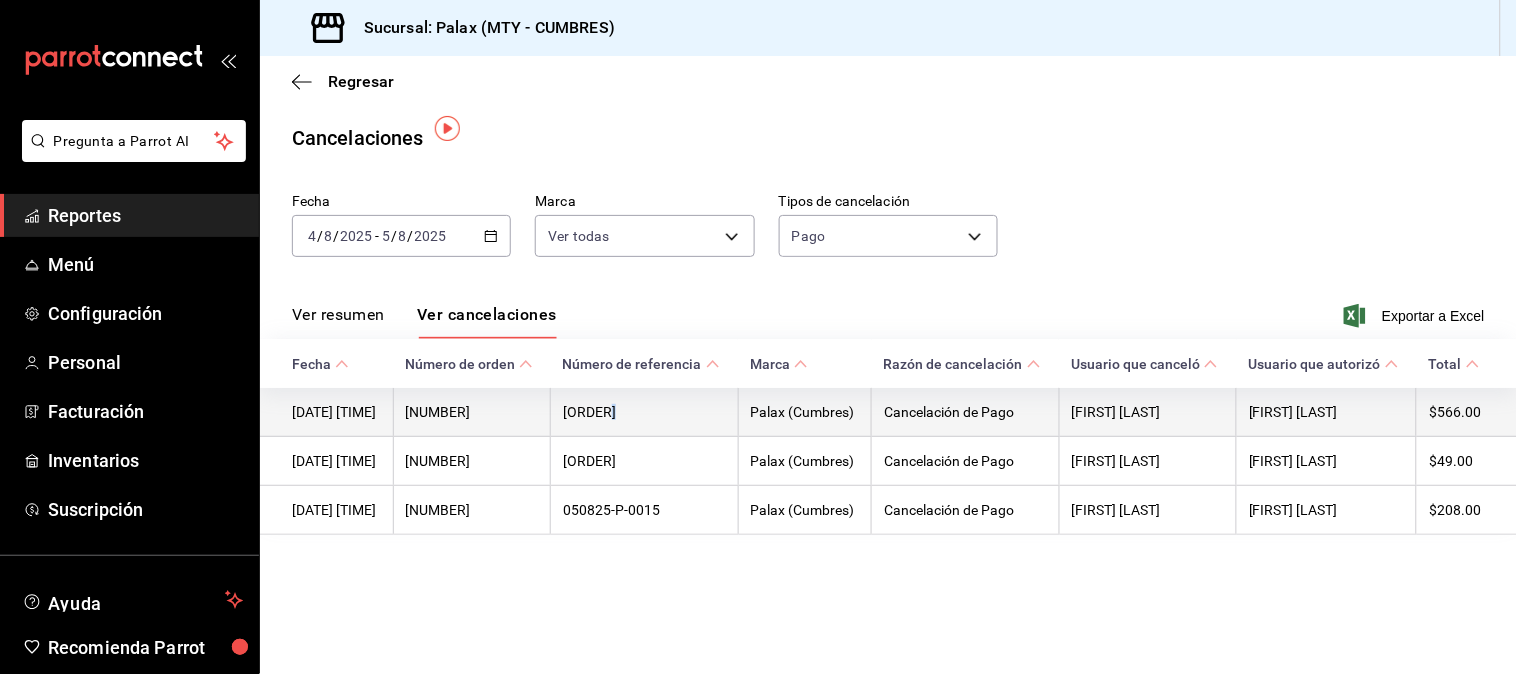 click on "[ID]" at bounding box center [645, 412] 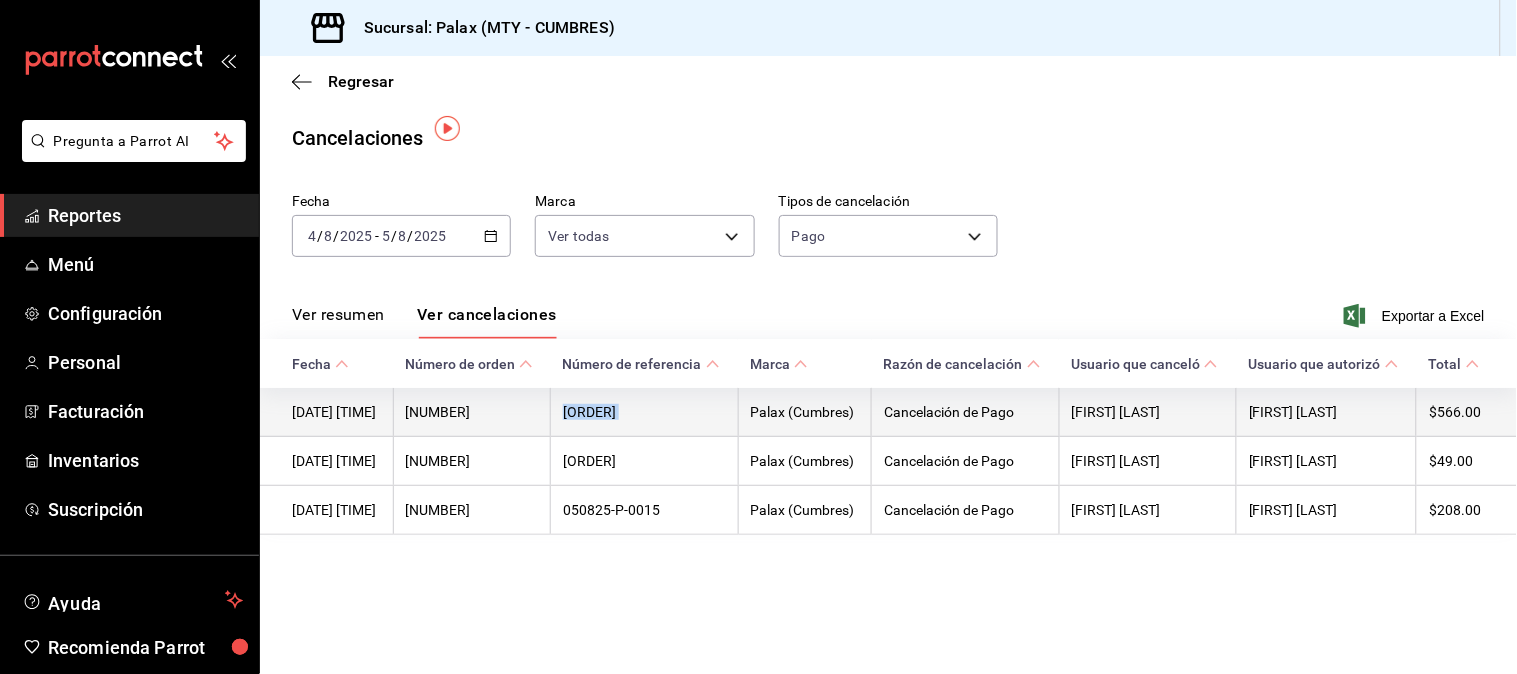 click on "[ID]" at bounding box center [645, 412] 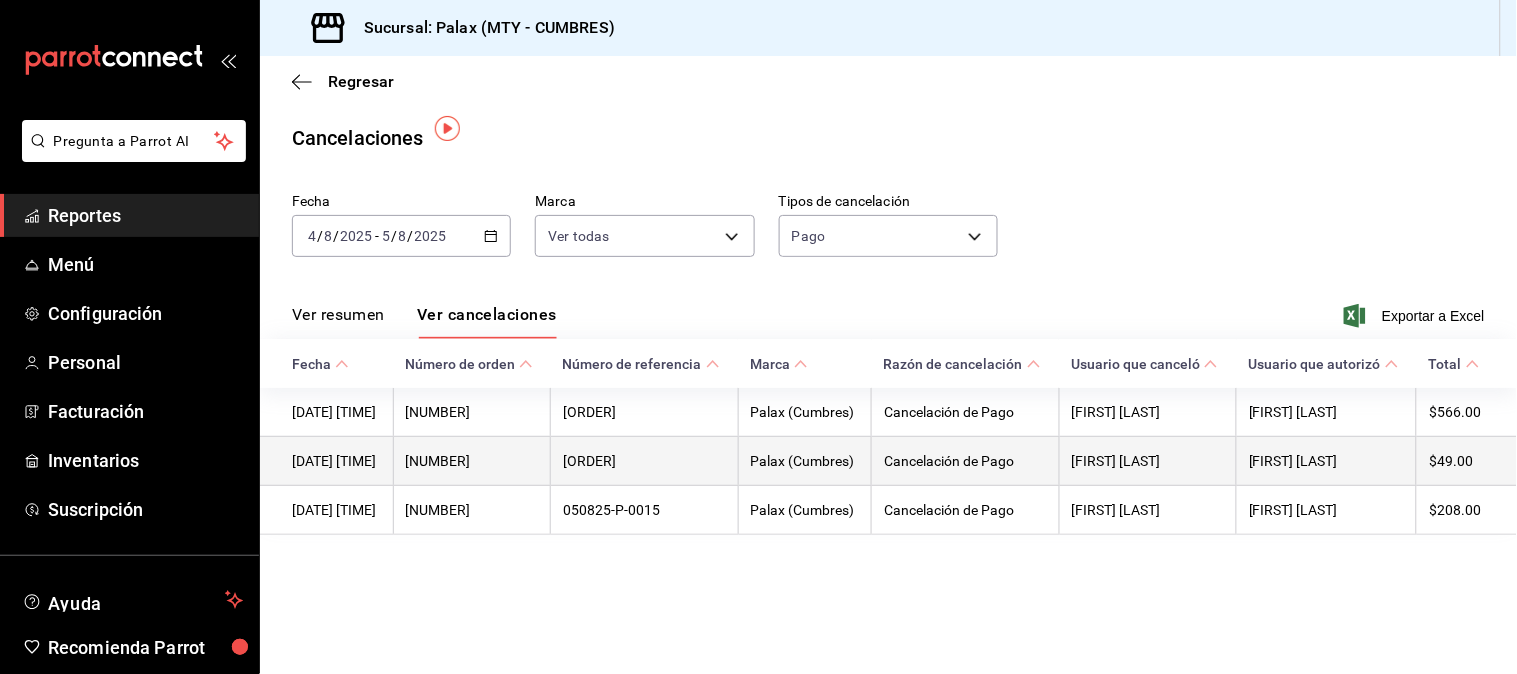 click on "[ID]" at bounding box center [645, 461] 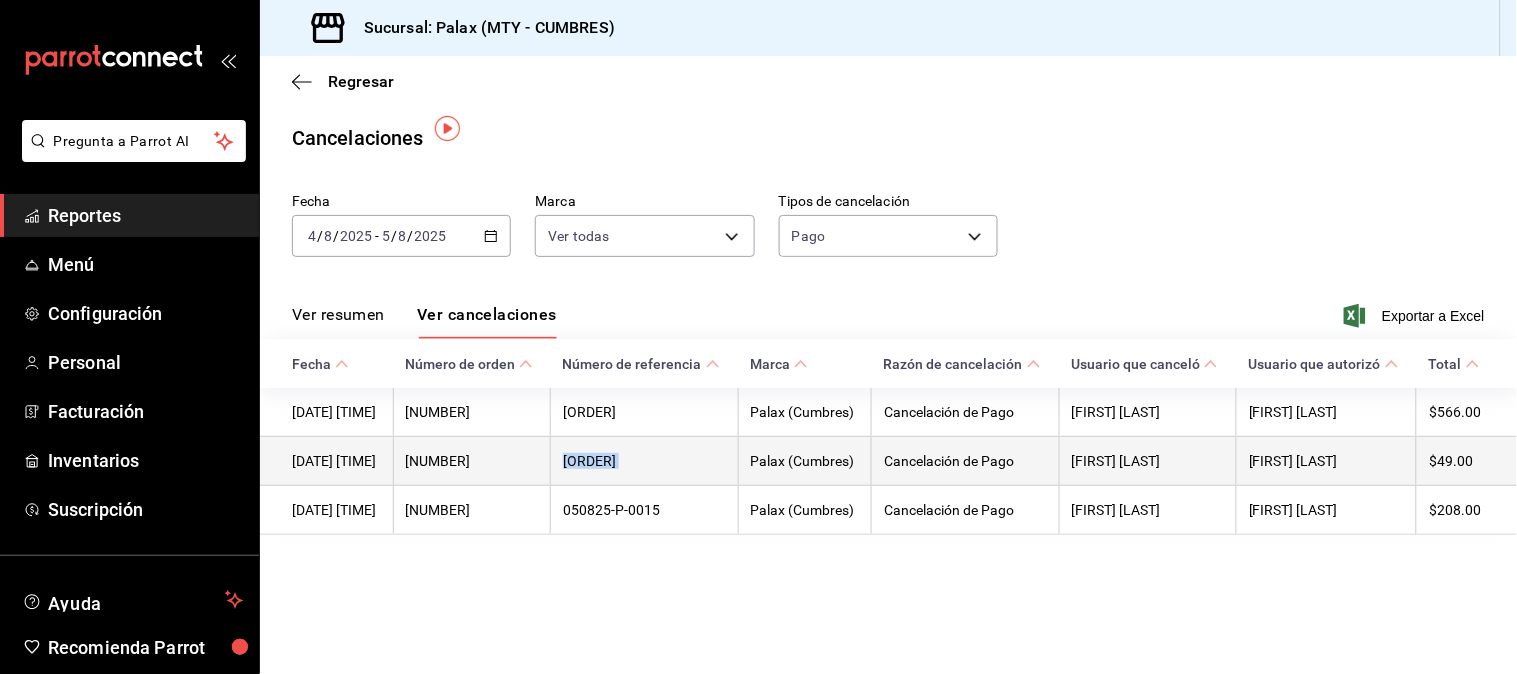 click on "[ID]" at bounding box center (645, 461) 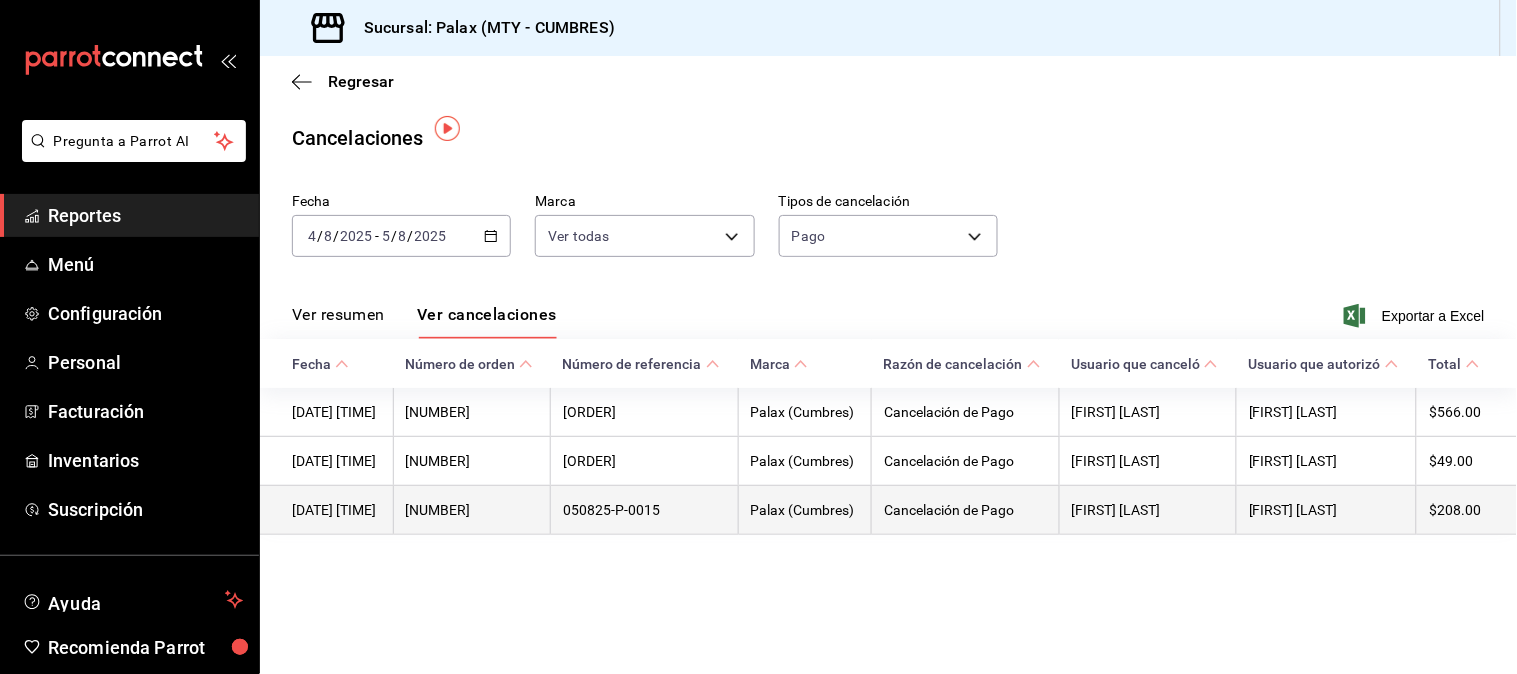 click on "050825-P-0015" at bounding box center (645, 510) 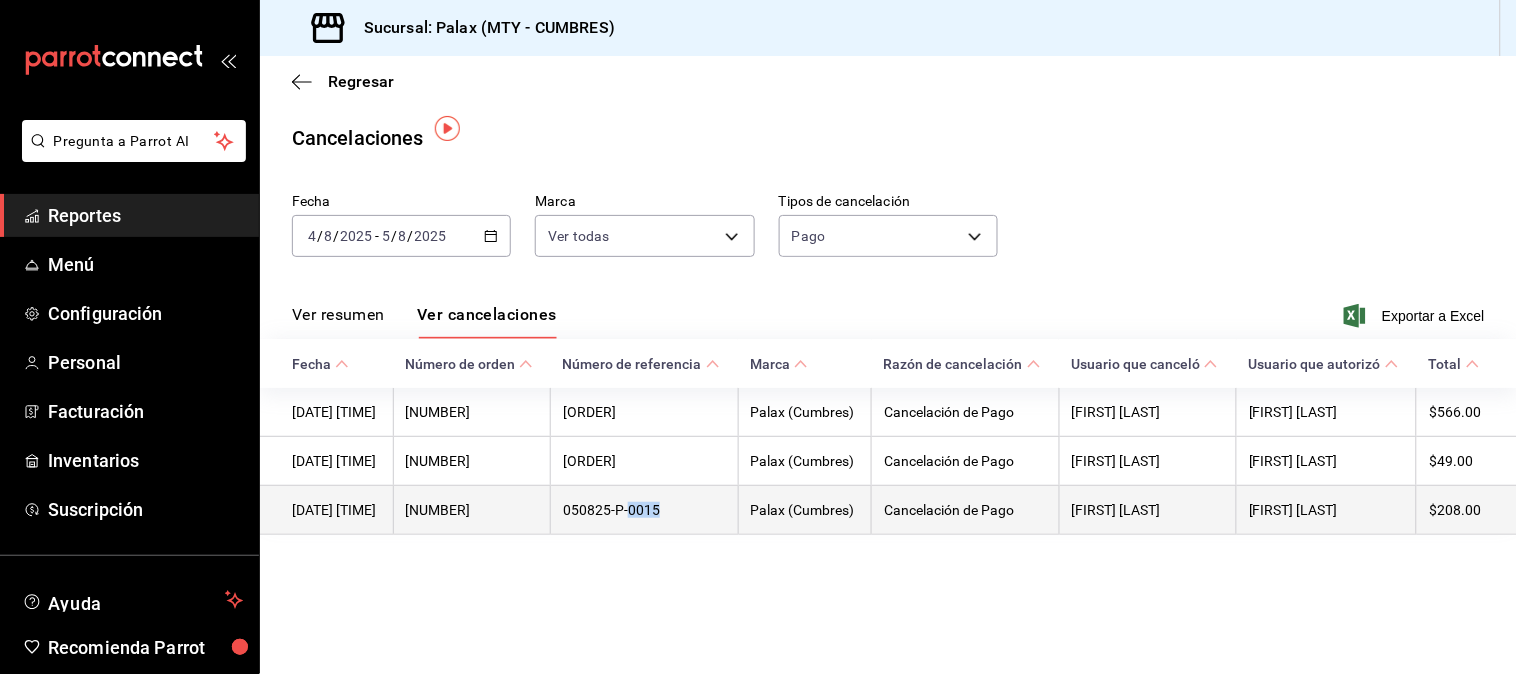 click on "050825-P-0015" at bounding box center (645, 510) 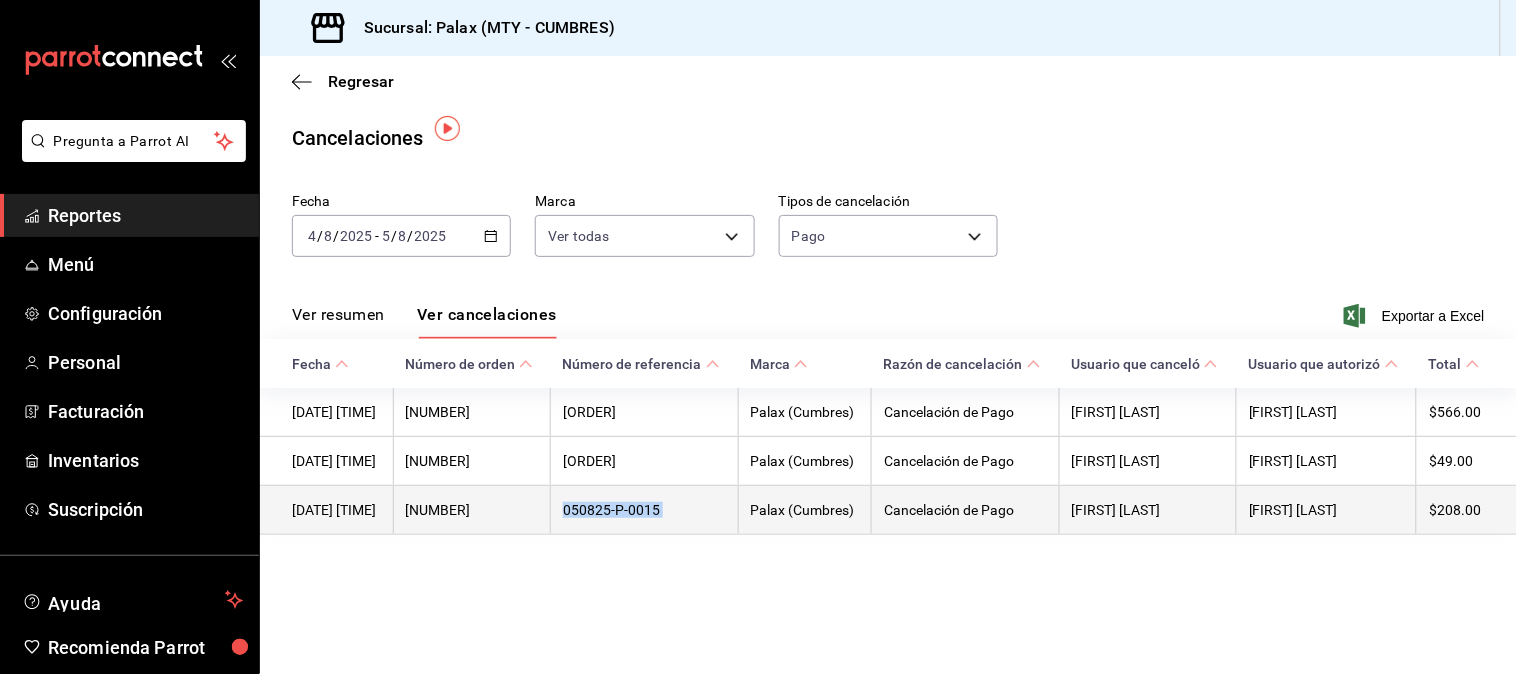 click on "050825-P-0015" at bounding box center (645, 510) 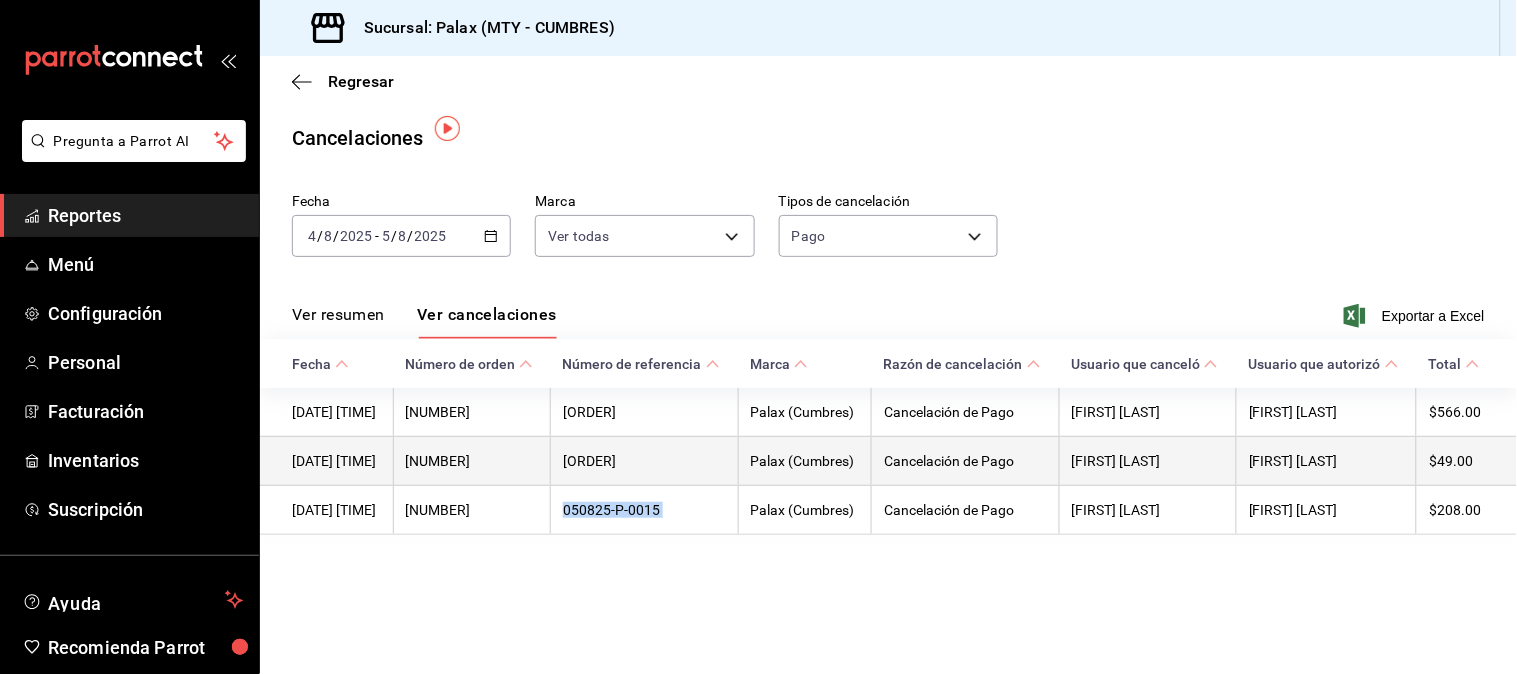 copy on "050825-P-0015" 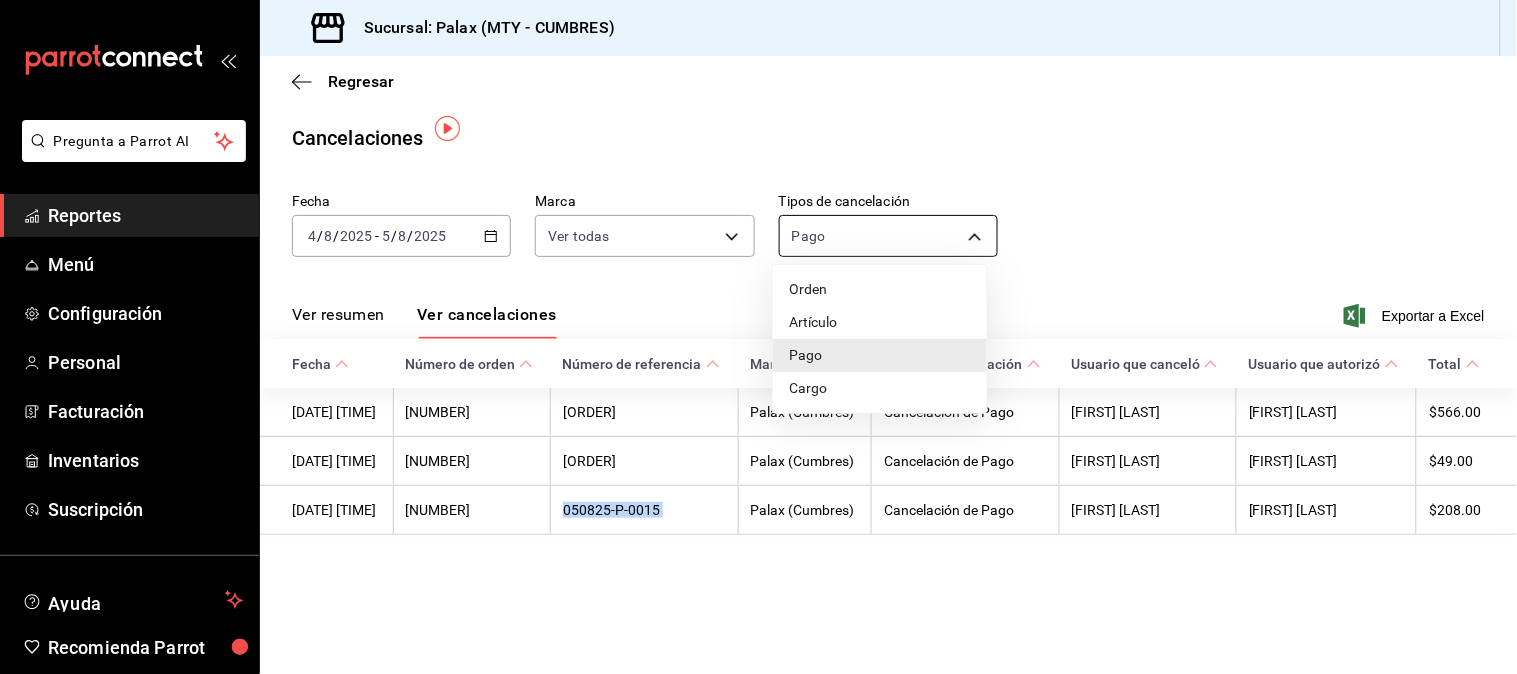 click on "Pregunta a Parrot AI Reportes   Menú   Configuración   Personal   Facturación   Inventarios   Suscripción   Ayuda Recomienda Parrot   Jaqueline N   Sugerir nueva función   Sucursal: Palax (MTY - CUMBRES) Regresar Cancelaciones Fecha 2025-08-04 4 / 8 / 2025 - 2025-08-05 5 / 8 / 2025 Marca Ver todas [object Object] Tipos de cancelación Pago ORDER_PAYMENT Ver resumen Ver cancelaciones Exportar a Excel Fecha Número de orden Número de referencia Marca Razón de cancelación Usuario que canceló Usuario que autorizó Total 04/08/2025 04:02 PM 45186 040825-P-0076 Palax (Cumbres) Cancelación de Pago Leonardo Ruiz Leonardo Ruiz $566.00 04/08/2025 08:28 PM 45221 040825-P-0111 Palax (Cumbres) Cancelación de Pago Leonardo Ruiz Leonardo Ruiz $49.00 05/08/2025 07:31 AM 45279 050825-P-0015 Palax (Cumbres) Cancelación de Pago VERONICA CORONADO NAVA HECTOR RODRIGUEZ $208.00 Pregunta a Parrot AI Reportes   Menú   Configuración   Personal   Facturación   Inventarios   Suscripción   Ayuda Recomienda Parrot" at bounding box center (758, 337) 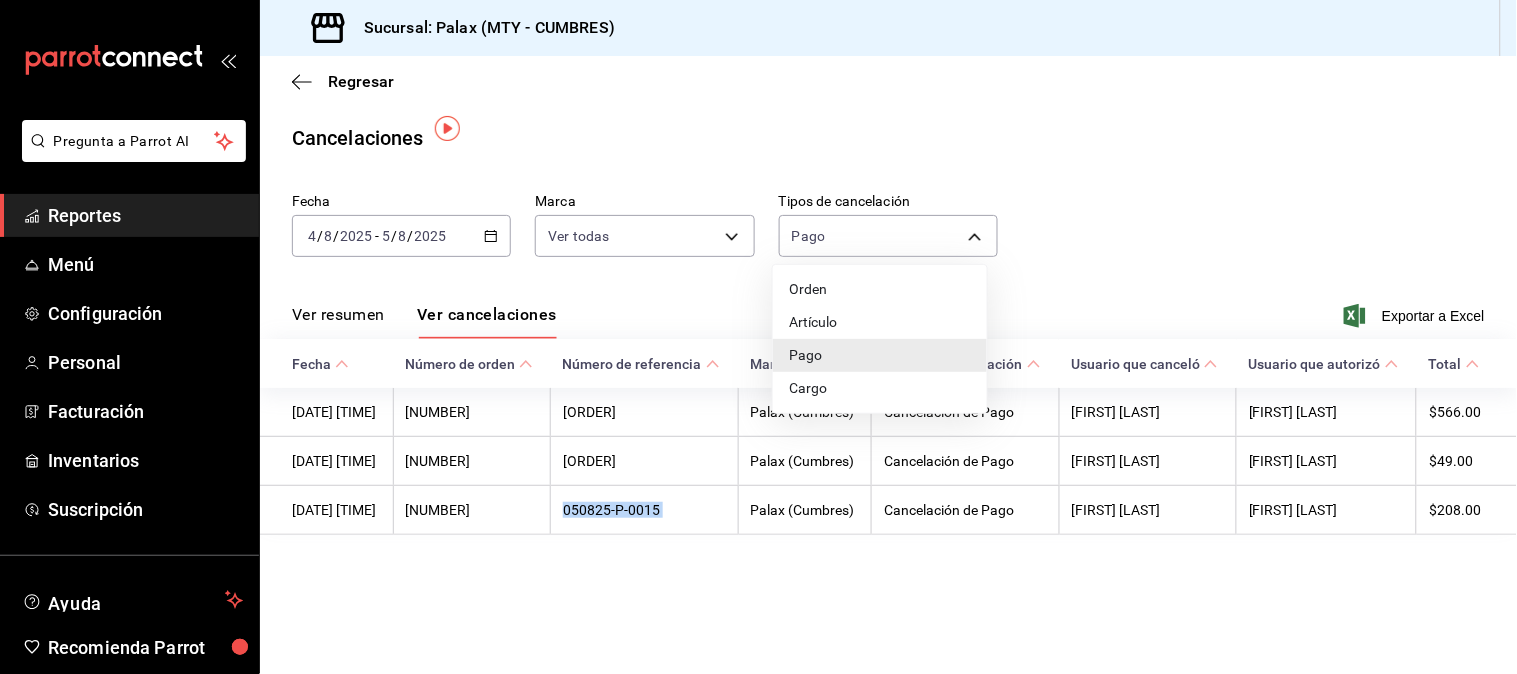click on "Artículo" at bounding box center (880, 322) 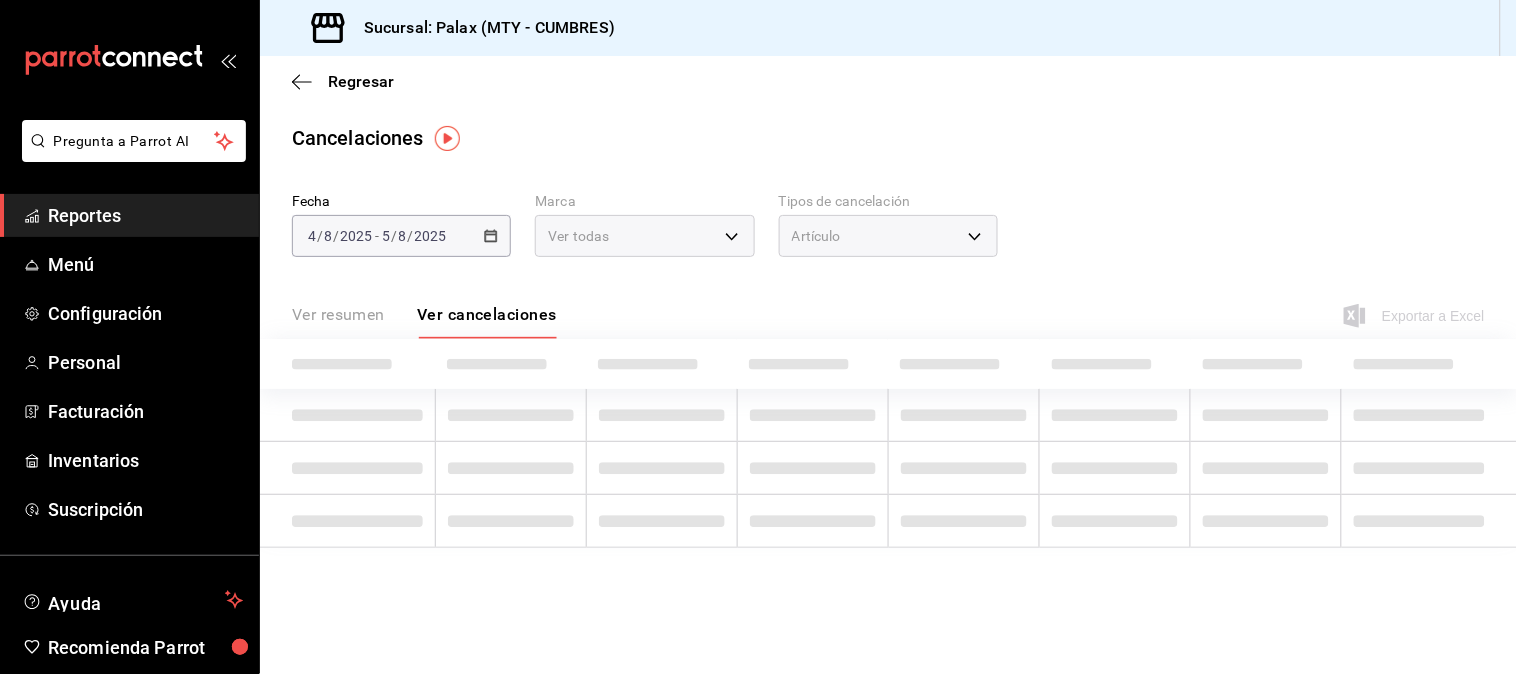 scroll, scrollTop: 0, scrollLeft: 0, axis: both 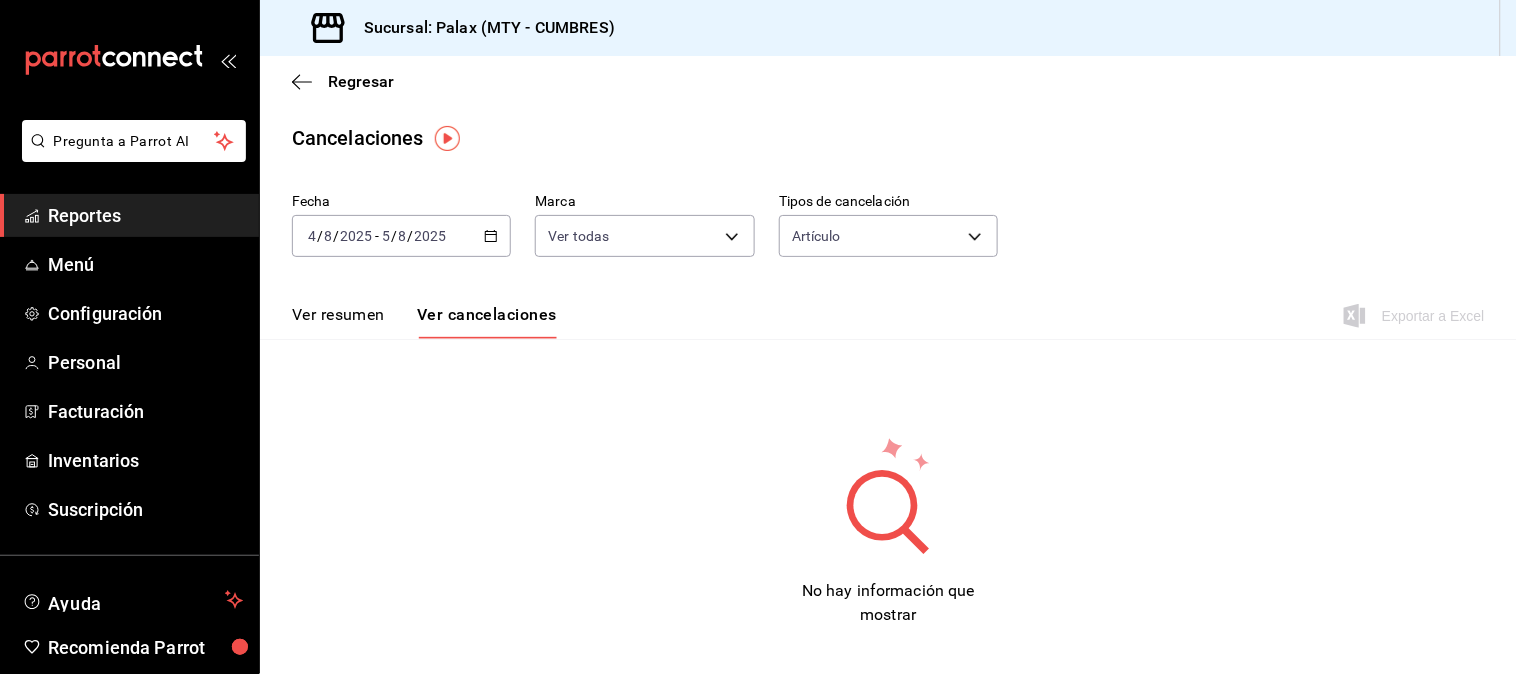 click on "Fecha 2025-08-04 4 / 8 / 2025 - 2025-08-05 5 / 8 / 2025 Marca Ver todas [object Object] Tipos de cancelación Artículo ORDER_ITEM Ver resumen Ver cancelaciones Exportar a Excel No hay información que mostrar" at bounding box center [888, 406] 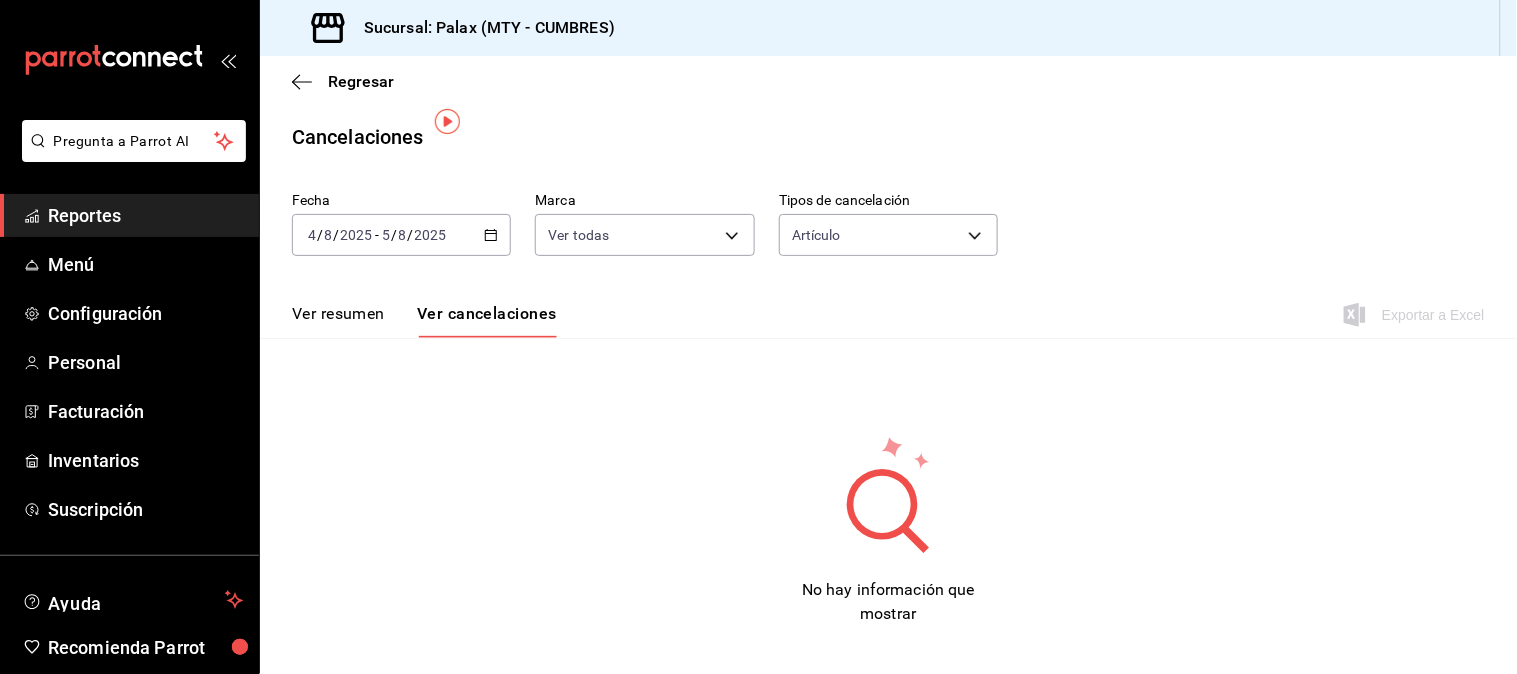 scroll, scrollTop: 0, scrollLeft: 0, axis: both 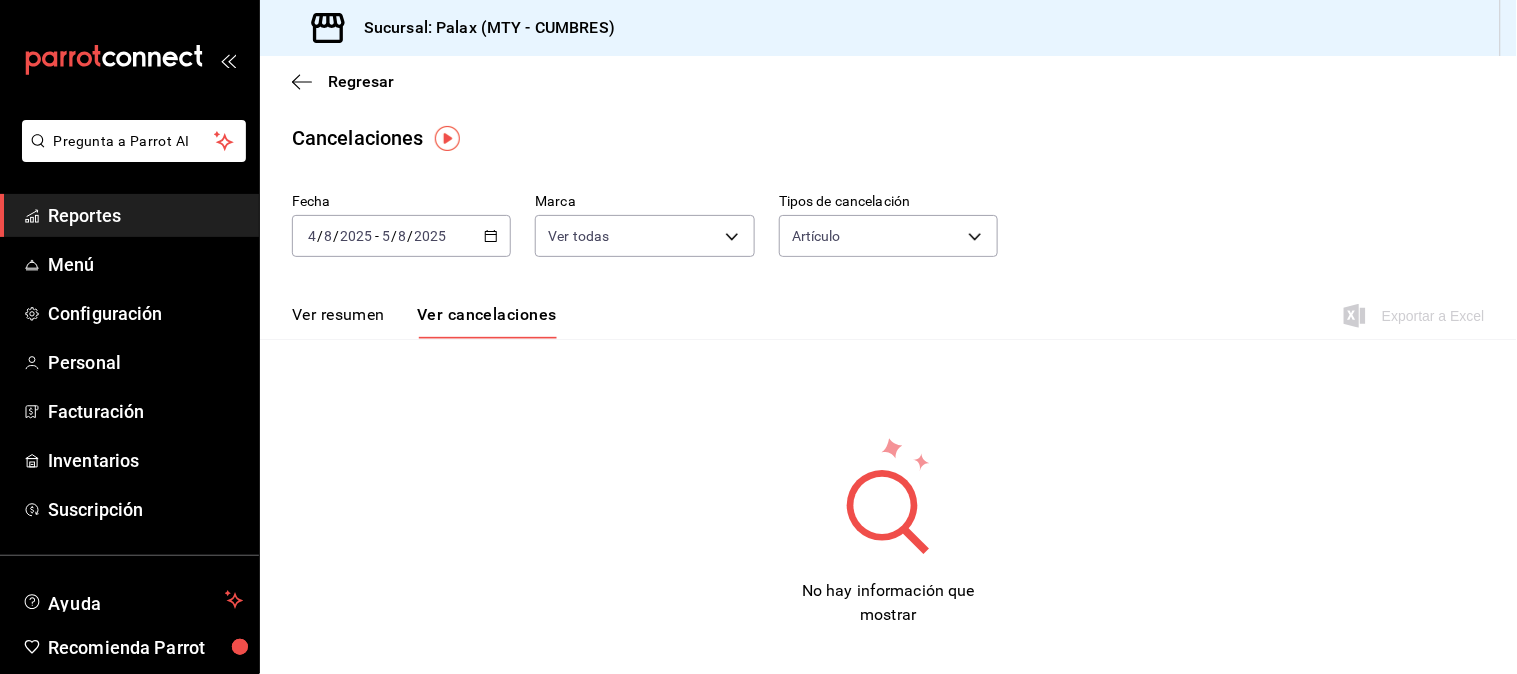 click on "No hay información que mostrar" at bounding box center (888, 531) 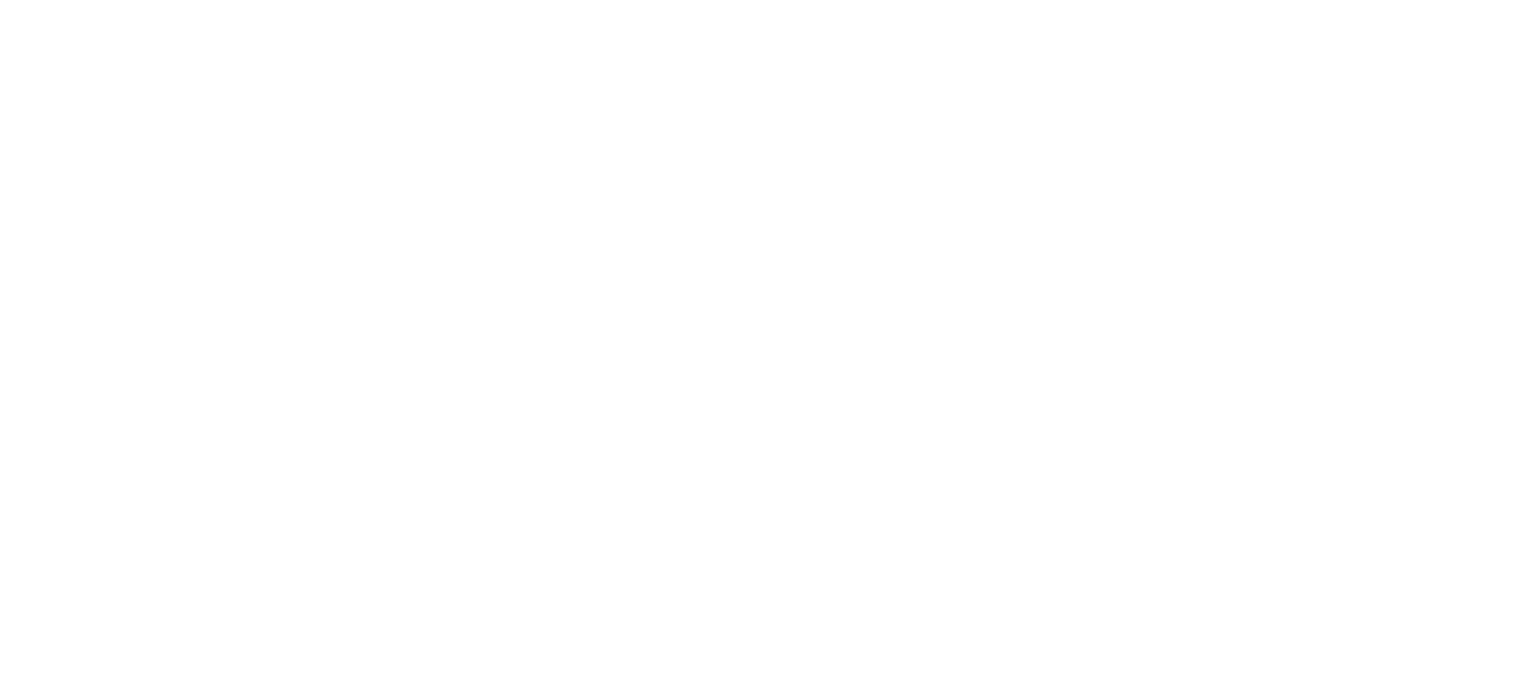 scroll, scrollTop: 0, scrollLeft: 0, axis: both 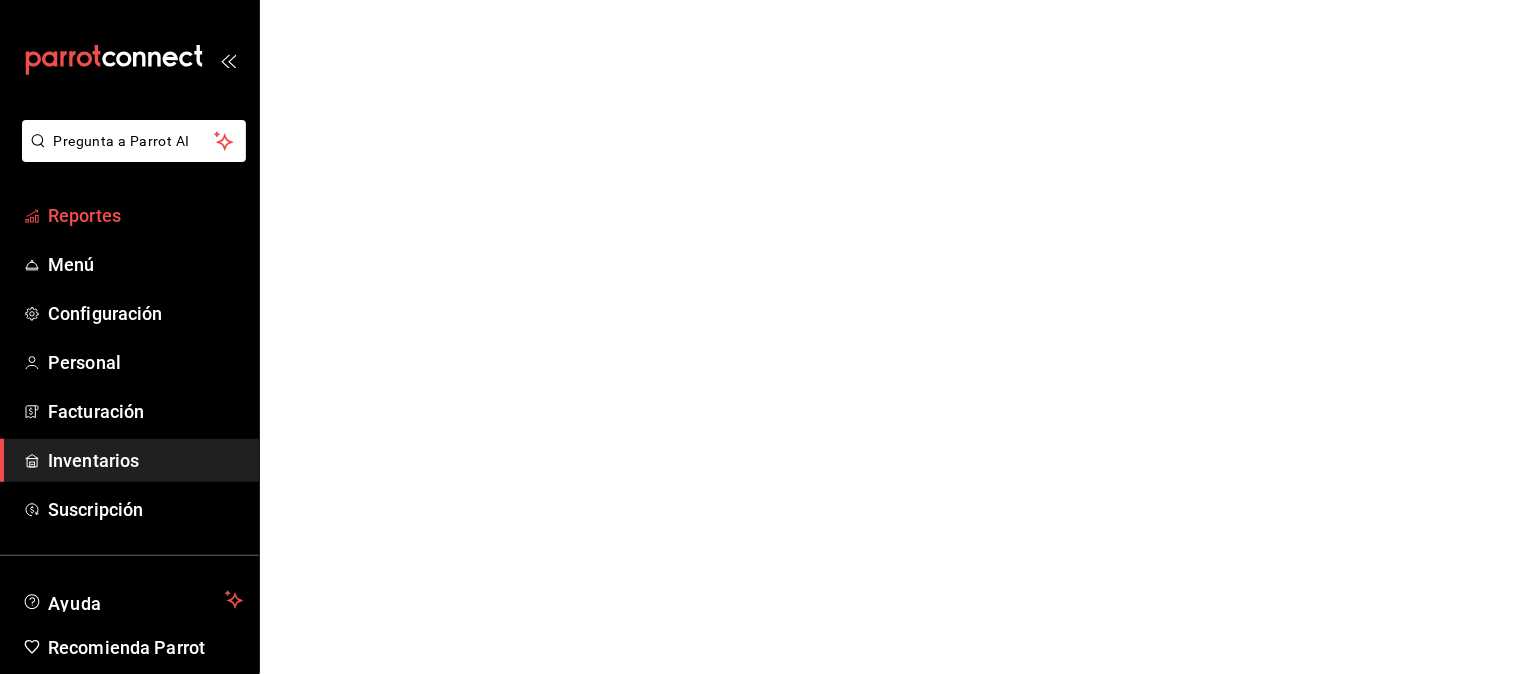 click on "Reportes" at bounding box center (145, 215) 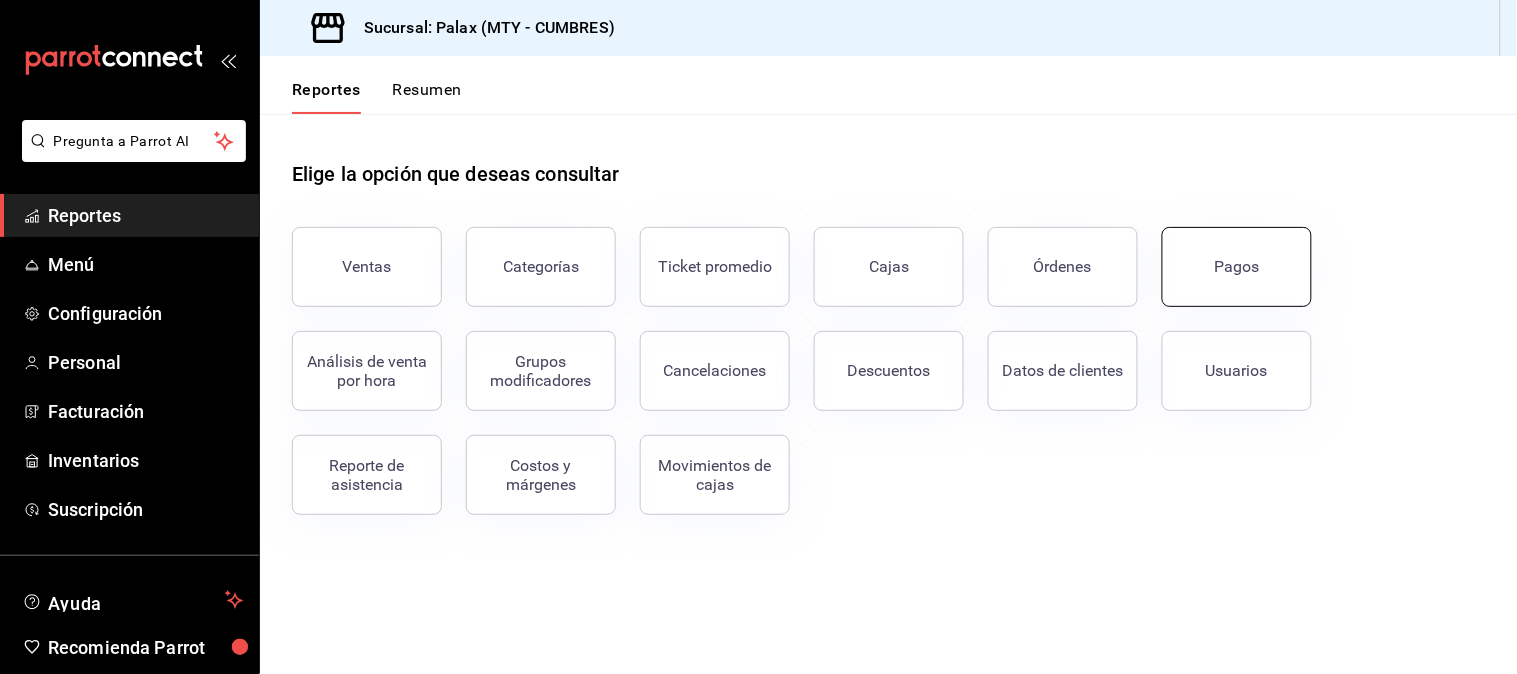 click on "Pagos" at bounding box center [1237, 267] 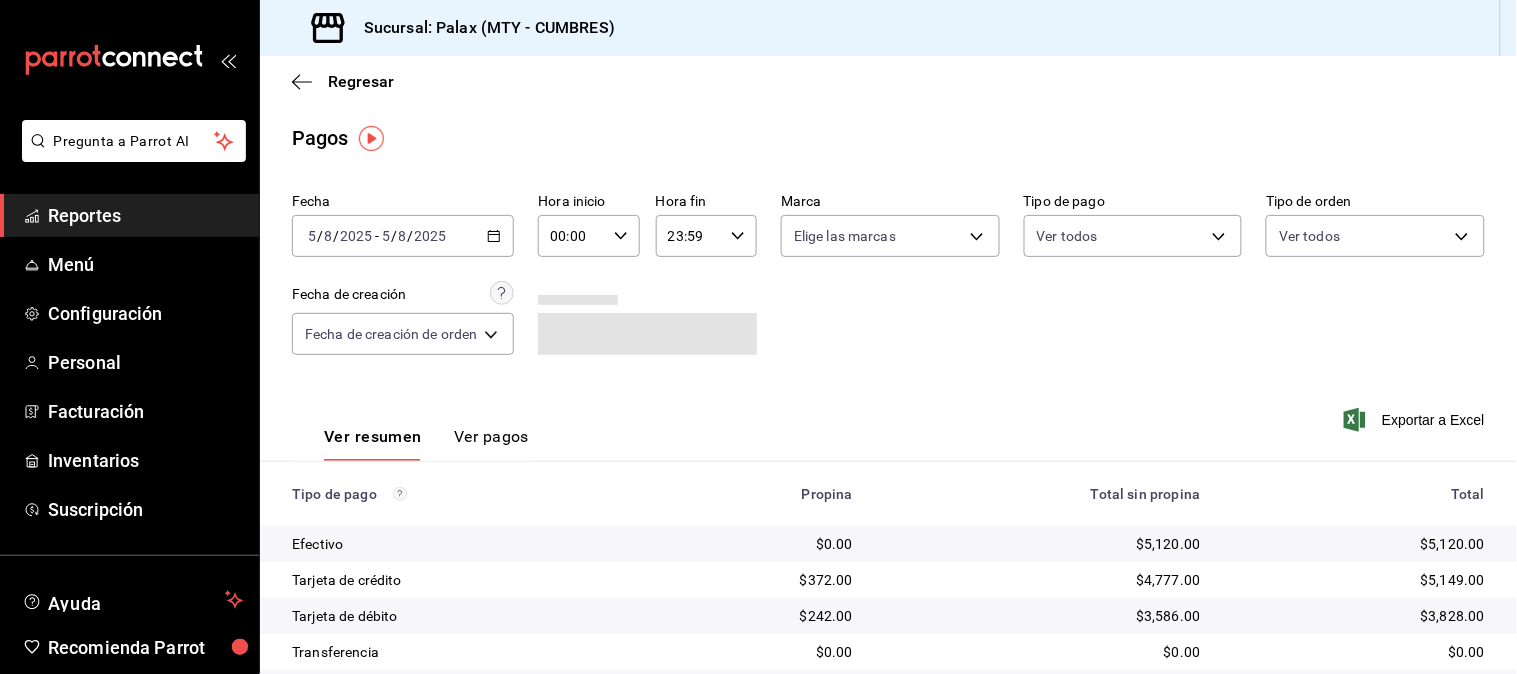 click on "2025-08-05 5 / 8 / 2025 - 2025-08-05 5 / 8 / 2025" at bounding box center (403, 236) 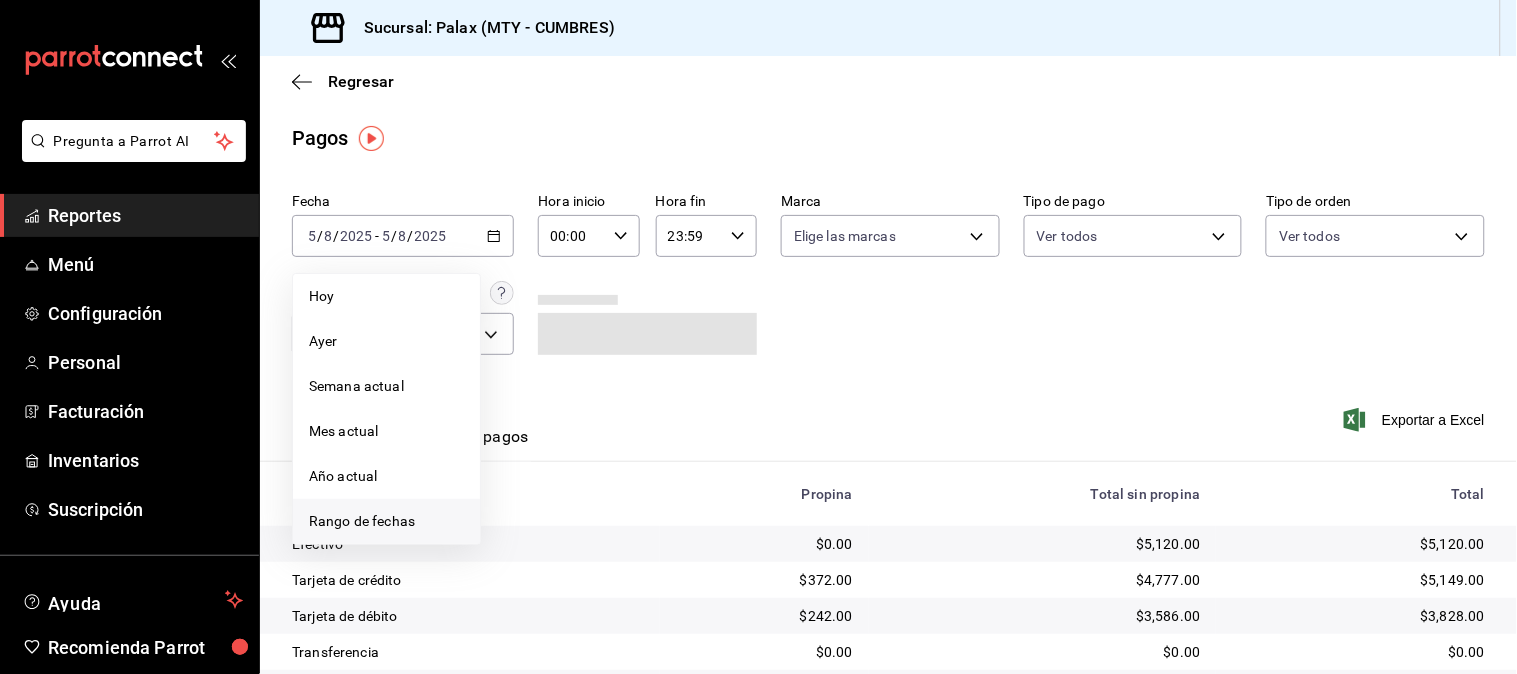 click on "Rango de fechas" at bounding box center (386, 521) 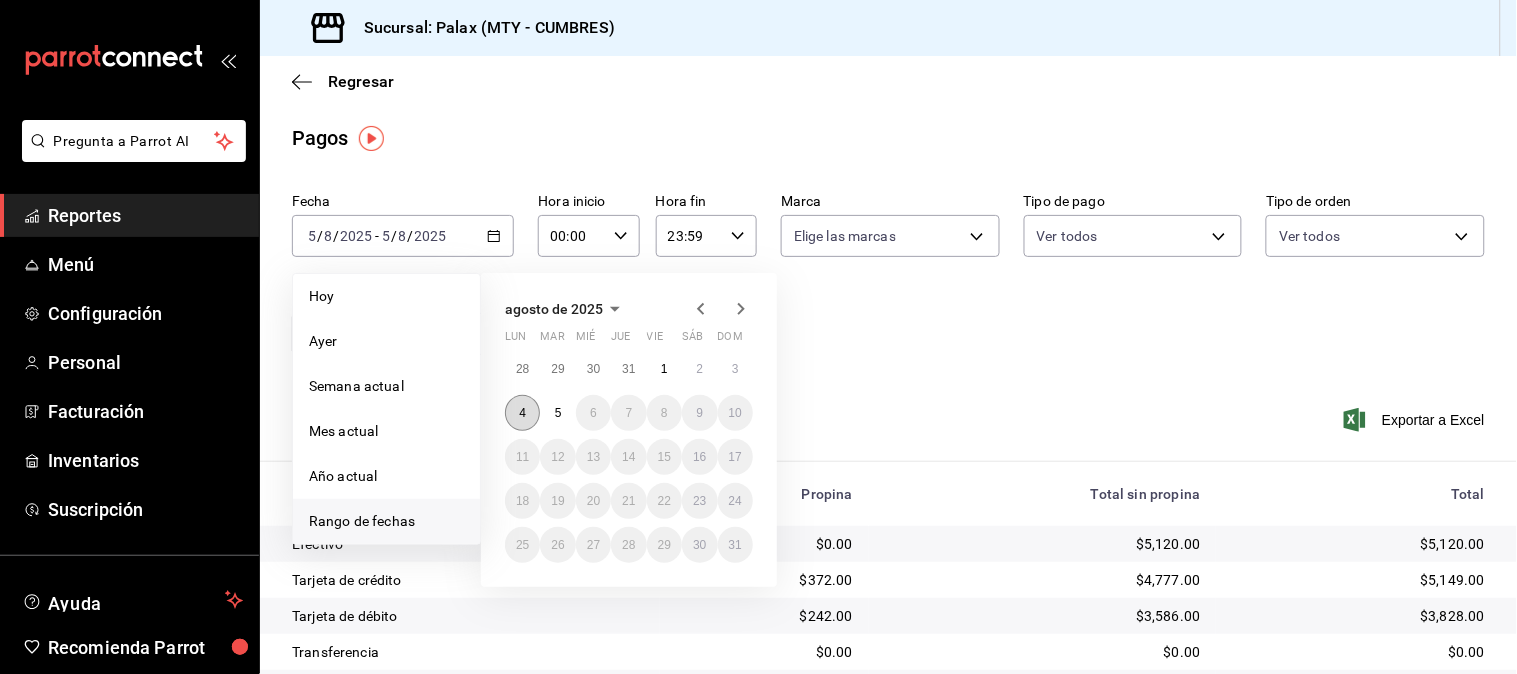 click on "4" at bounding box center [522, 413] 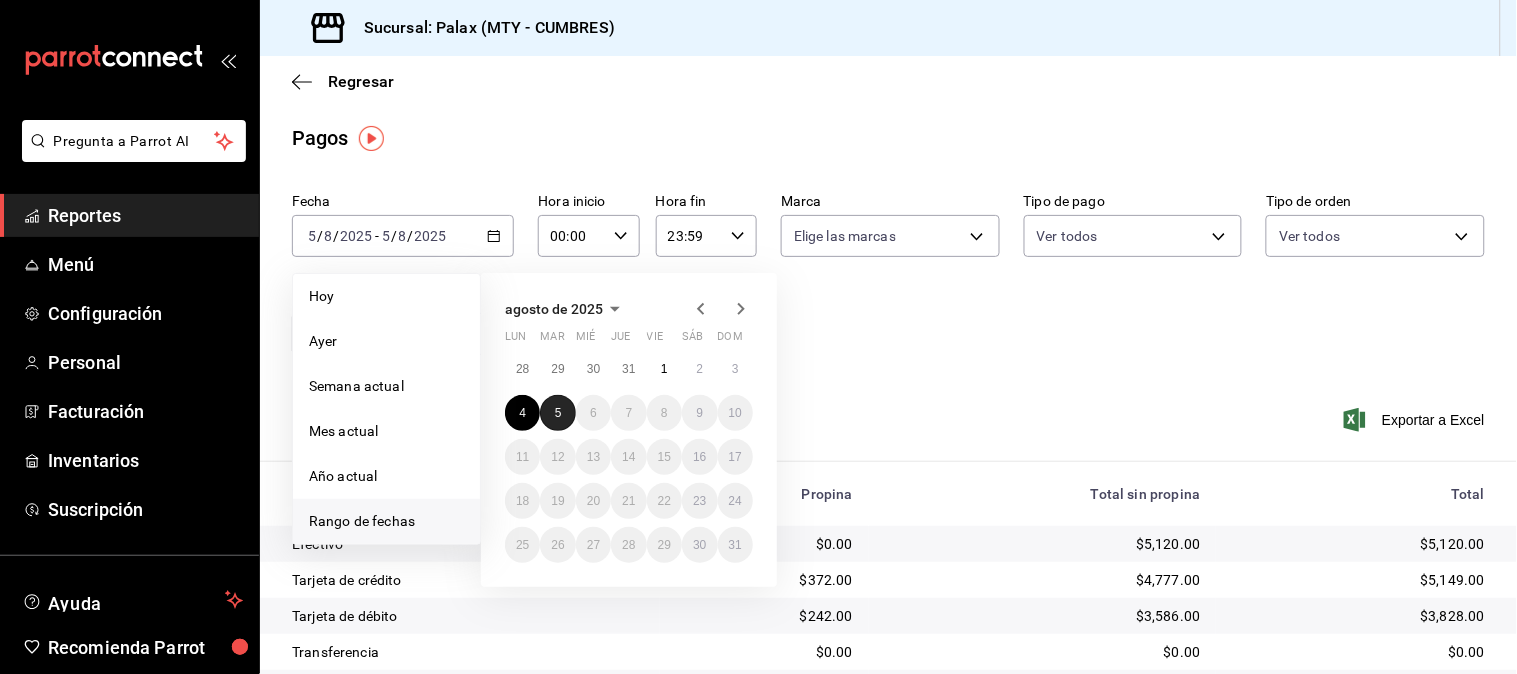 click on "5" at bounding box center (558, 413) 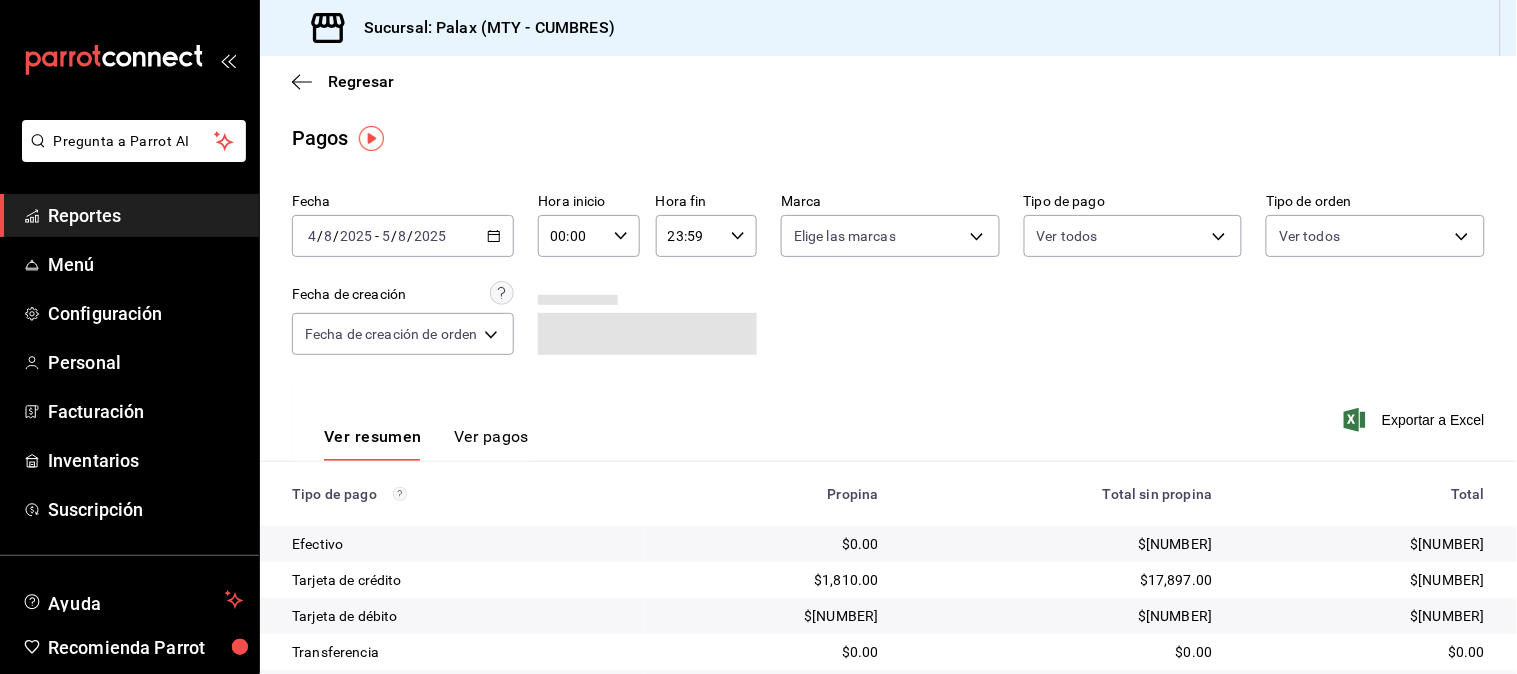 click on "Ver pagos" at bounding box center (491, 444) 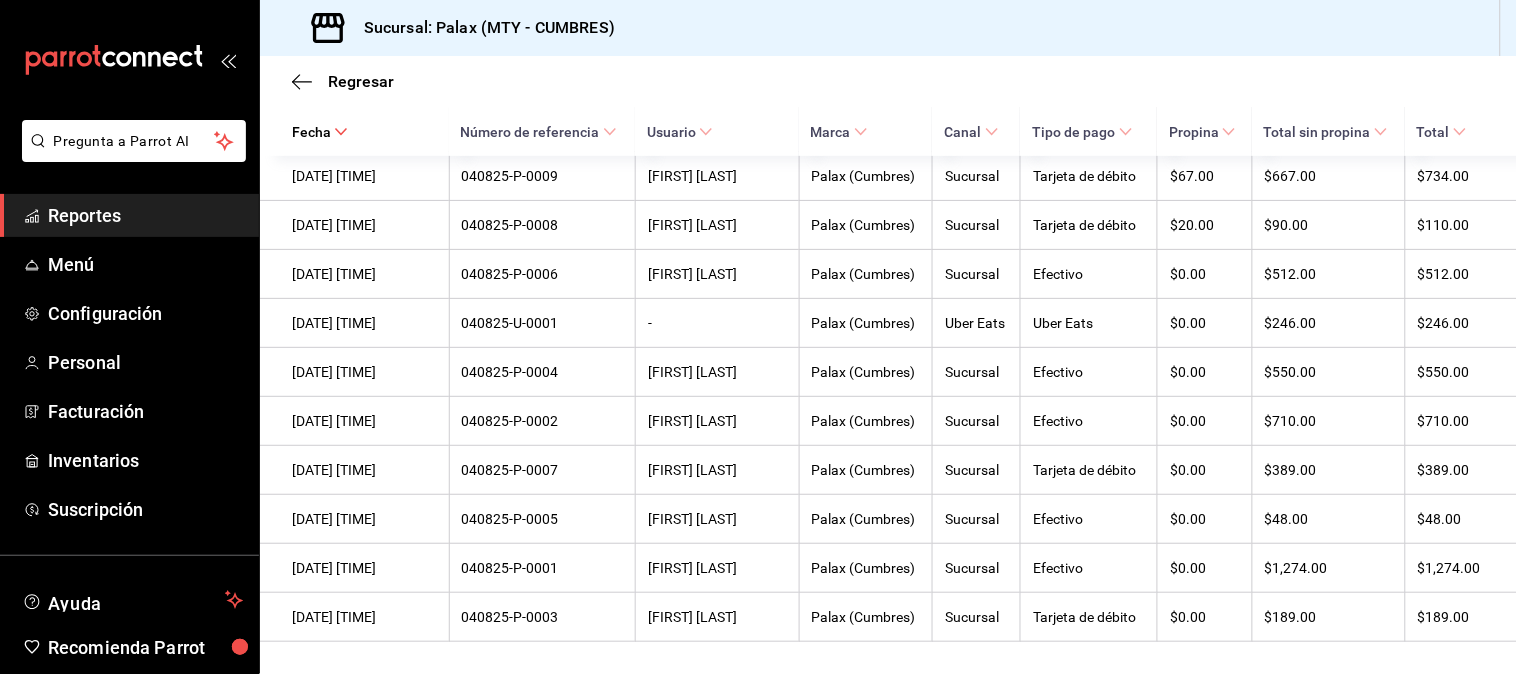 scroll, scrollTop: 13568, scrollLeft: 0, axis: vertical 